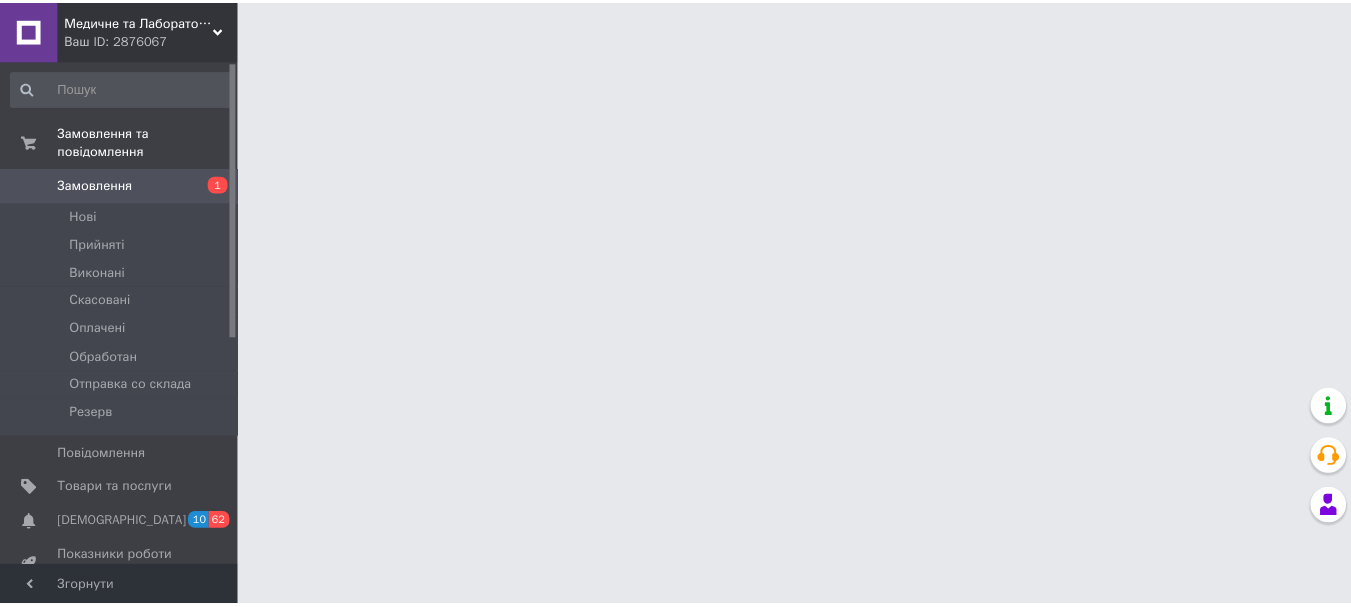 scroll, scrollTop: 0, scrollLeft: 0, axis: both 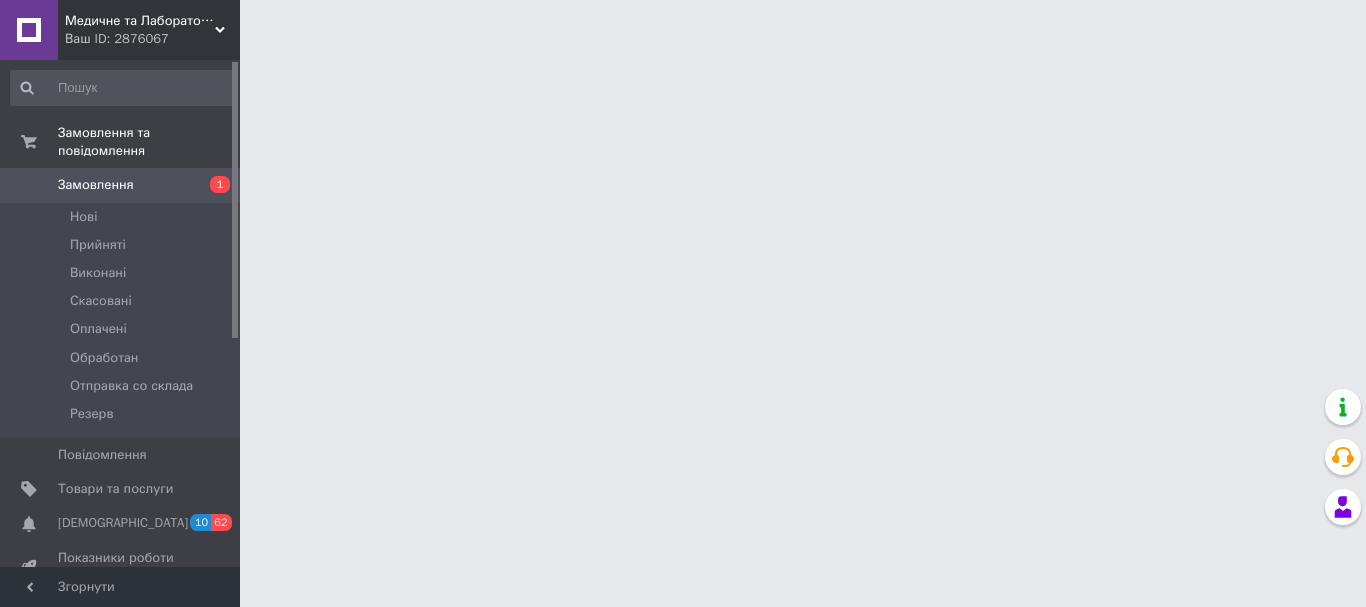 click on "Нові" at bounding box center (83, 217) 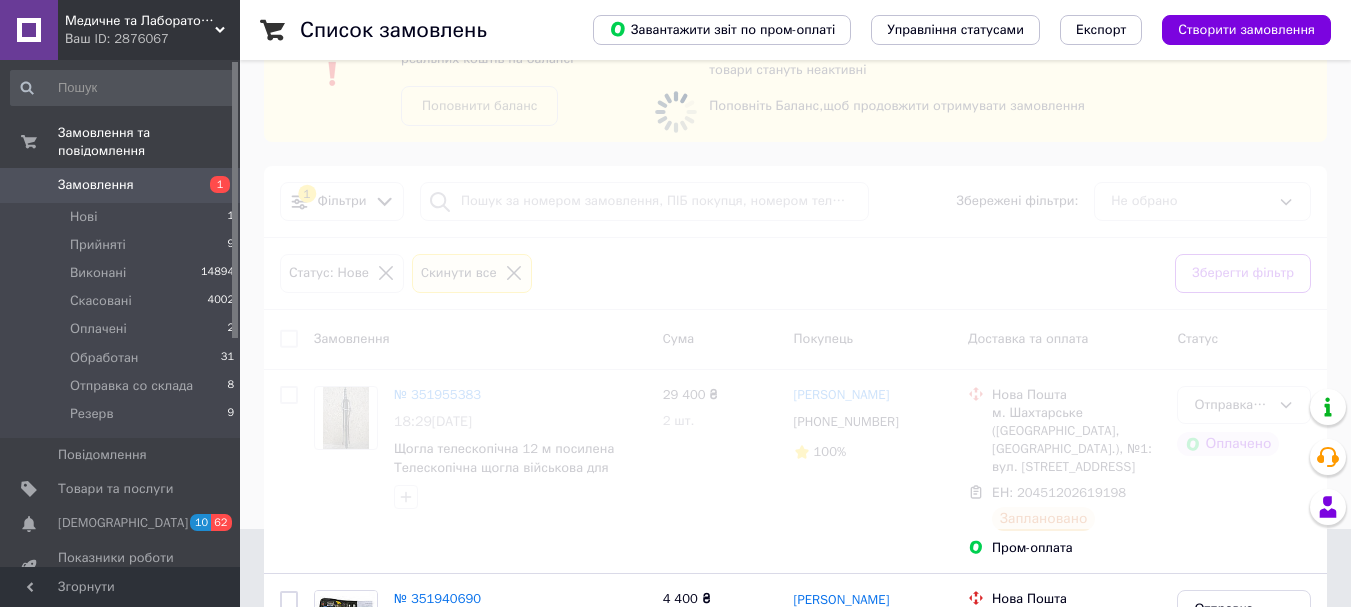scroll, scrollTop: 100, scrollLeft: 0, axis: vertical 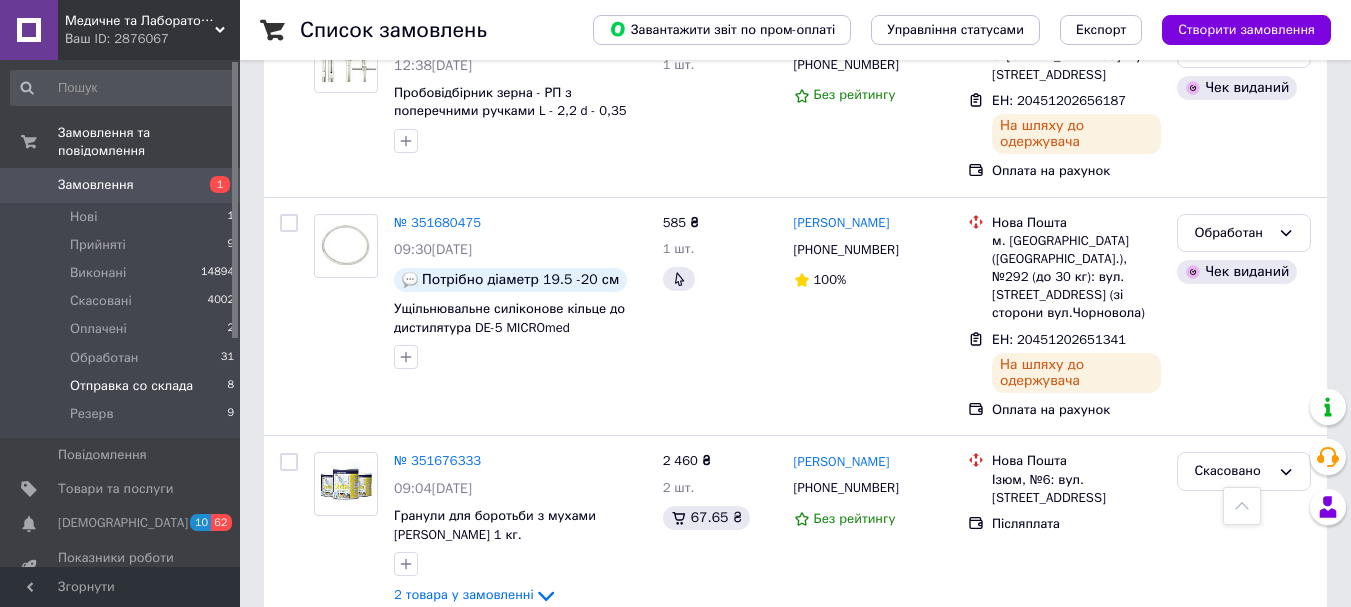 click on "Отправка со склада" at bounding box center (131, 386) 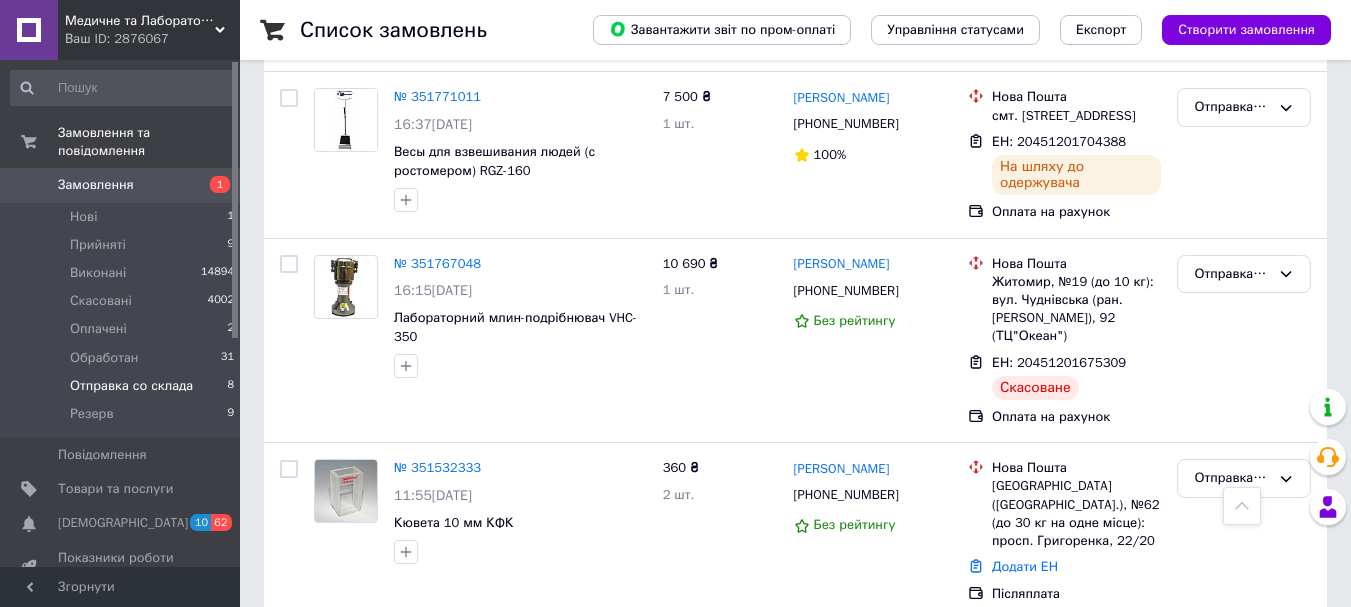scroll, scrollTop: 1375, scrollLeft: 0, axis: vertical 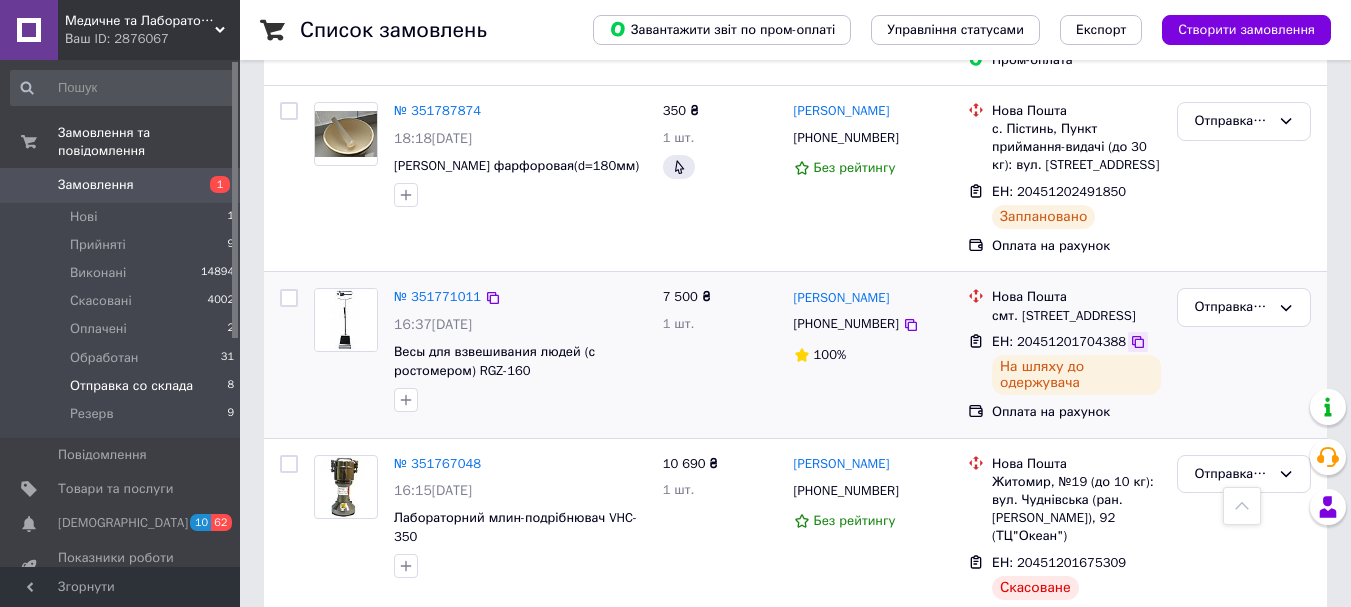 click 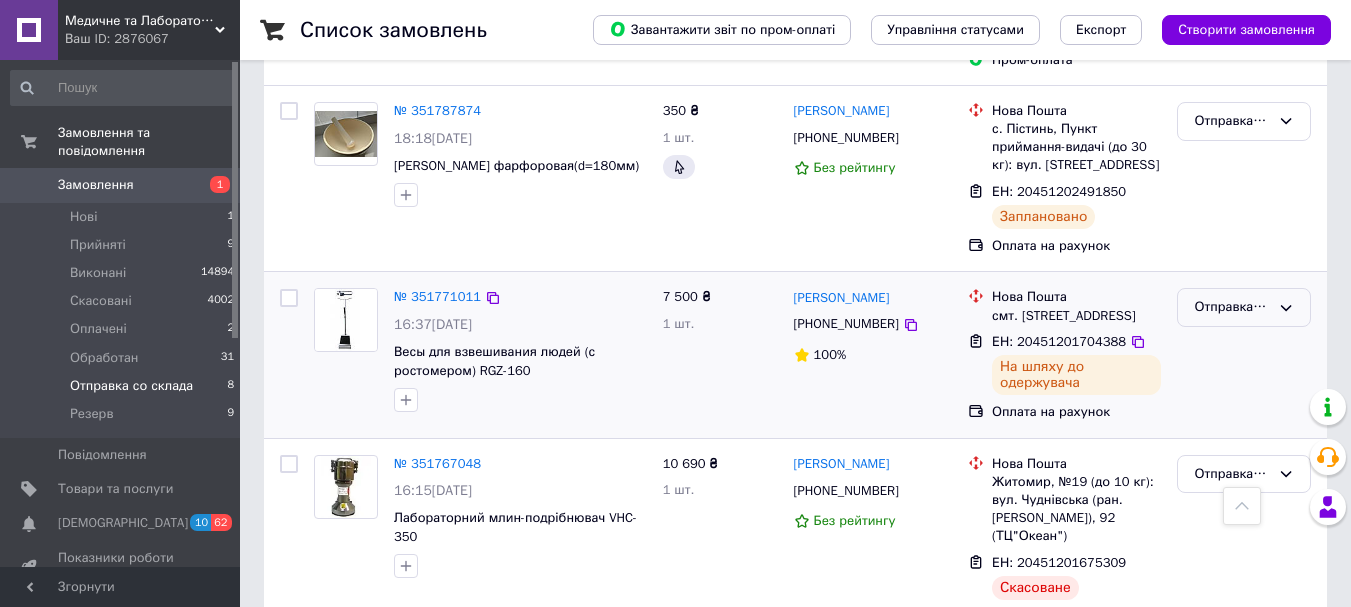 click 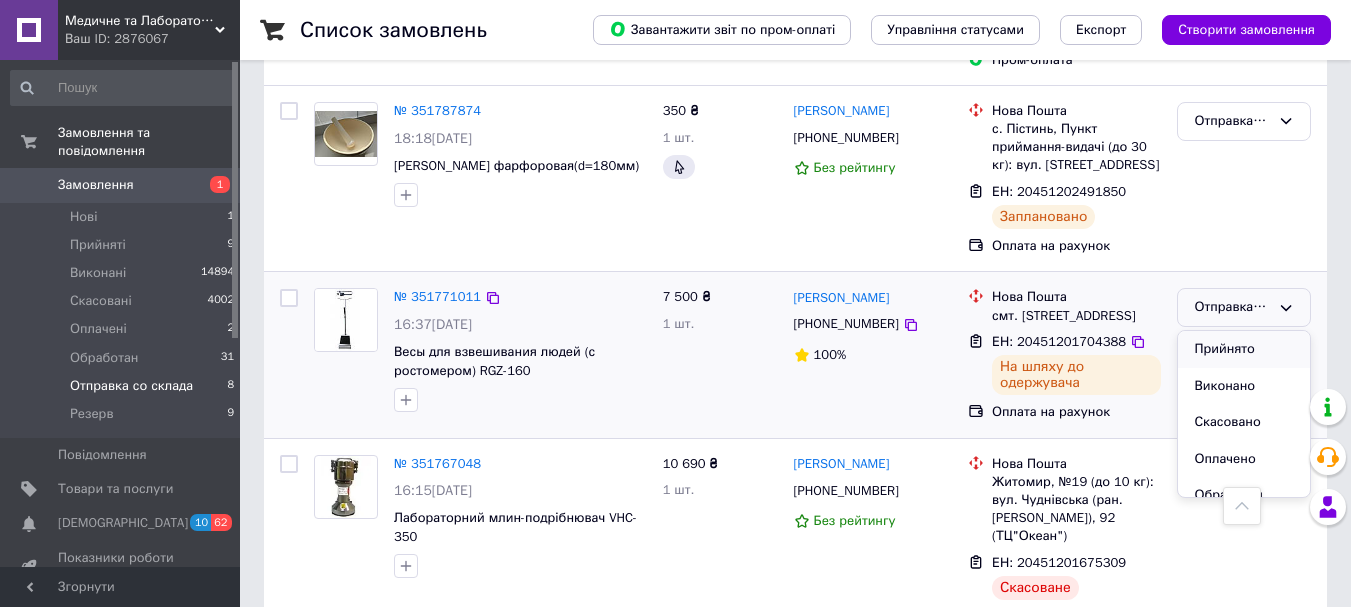 scroll, scrollTop: 53, scrollLeft: 0, axis: vertical 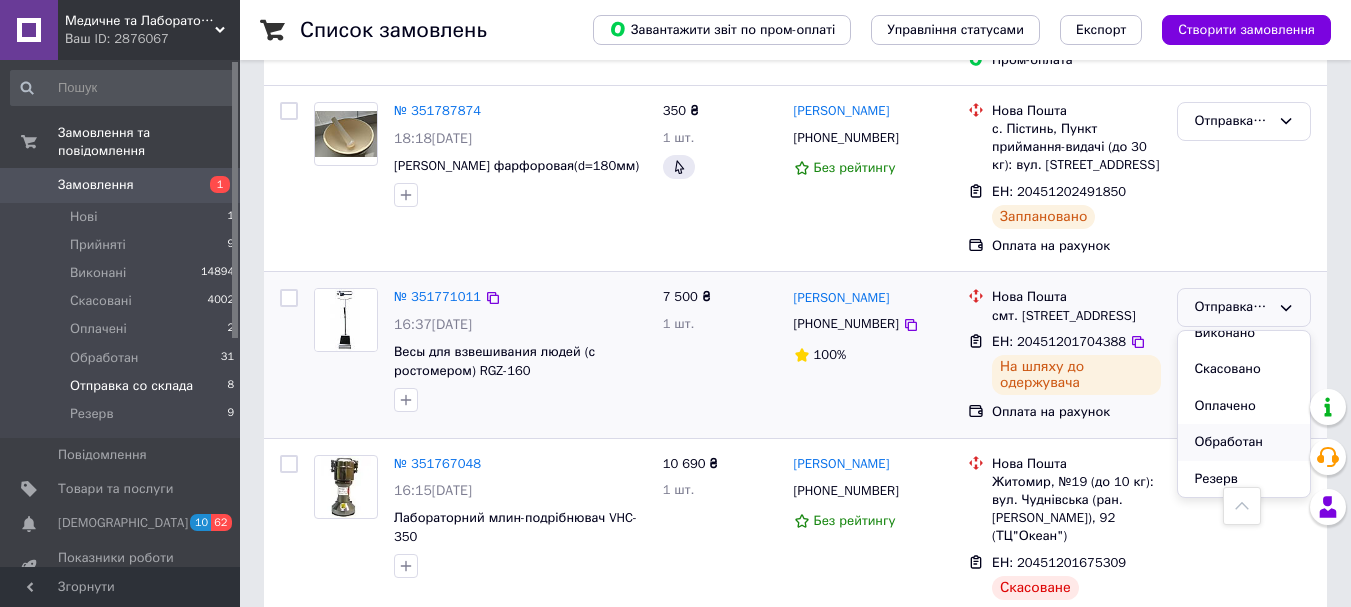 click on "Обработан" at bounding box center [1244, 442] 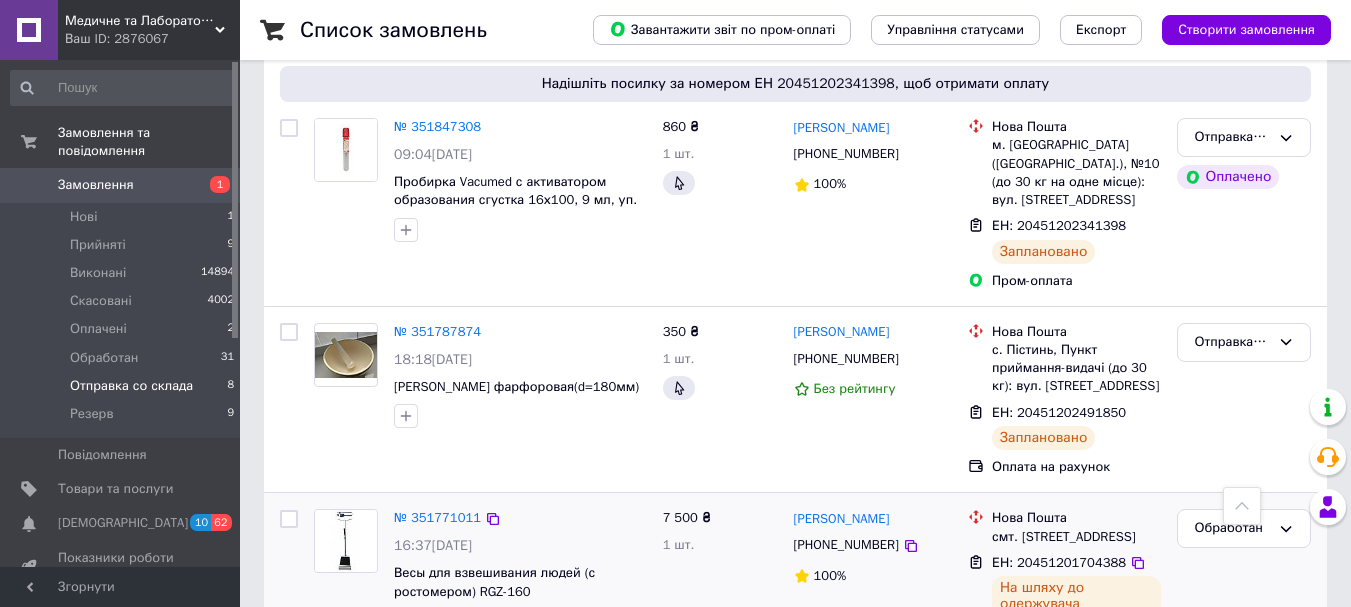 scroll, scrollTop: 1075, scrollLeft: 0, axis: vertical 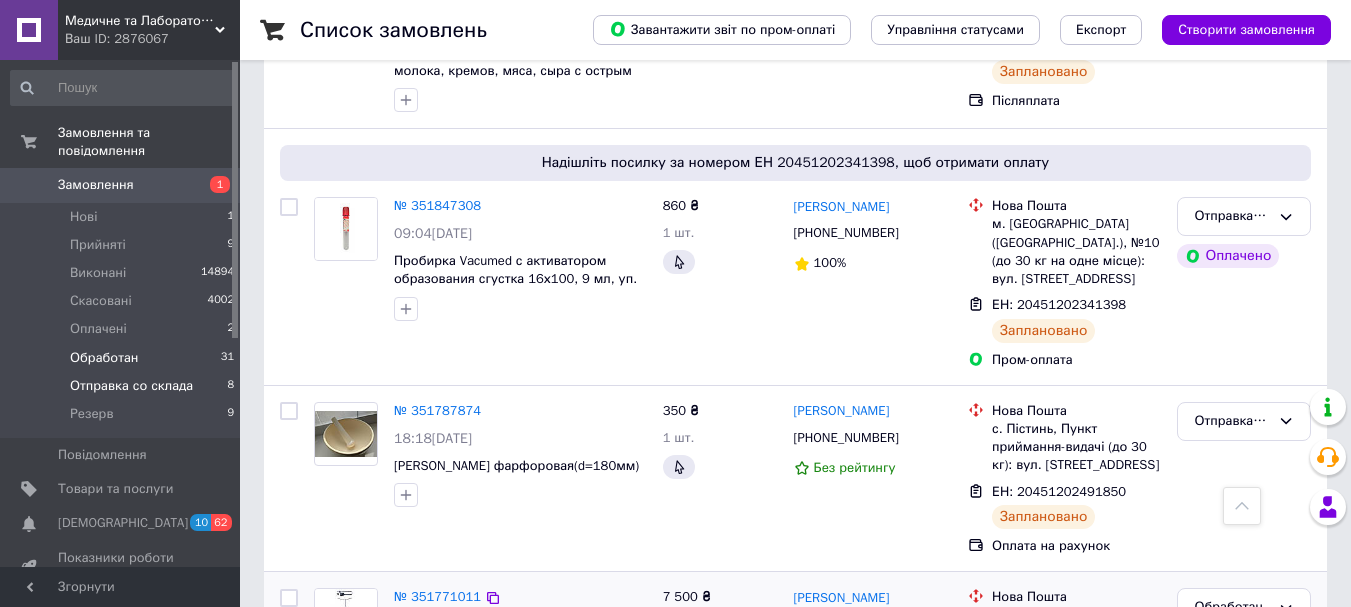 click on "Обработан" at bounding box center [104, 358] 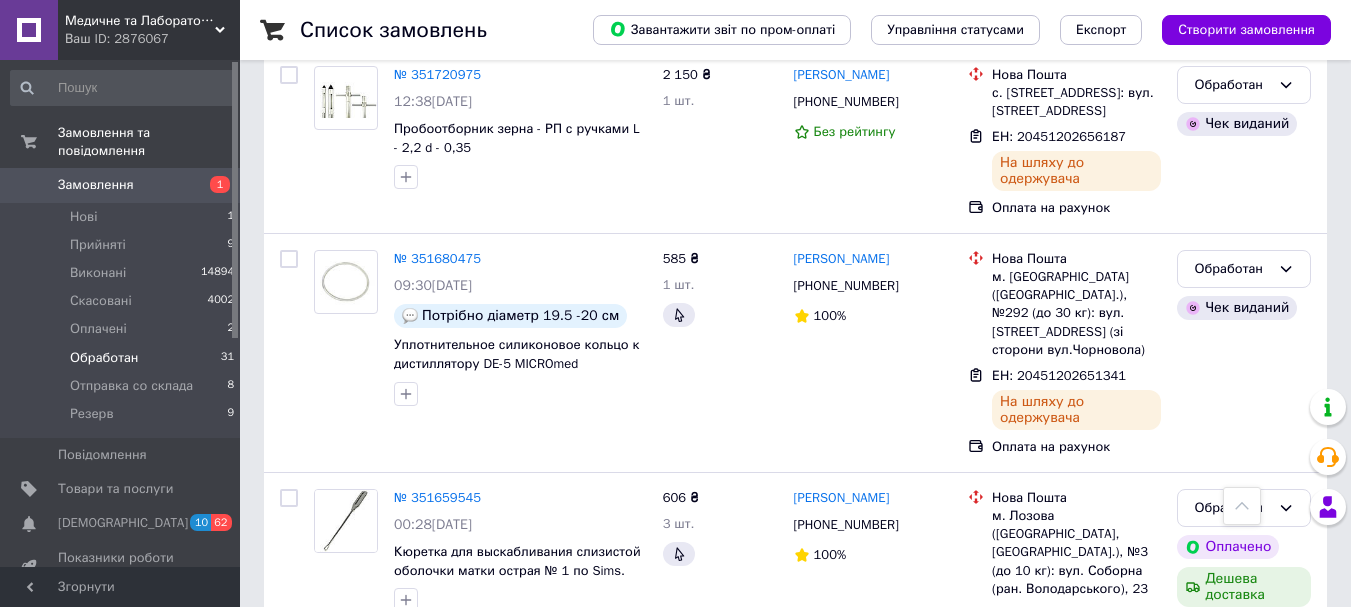 scroll, scrollTop: 1600, scrollLeft: 0, axis: vertical 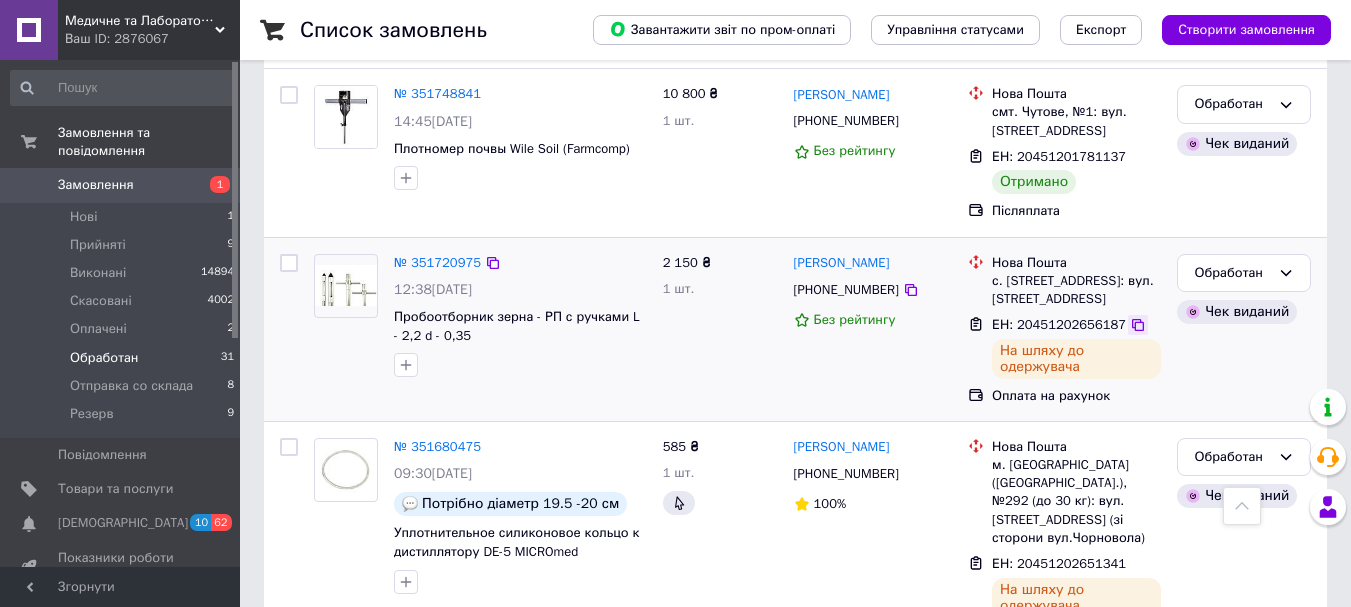 click 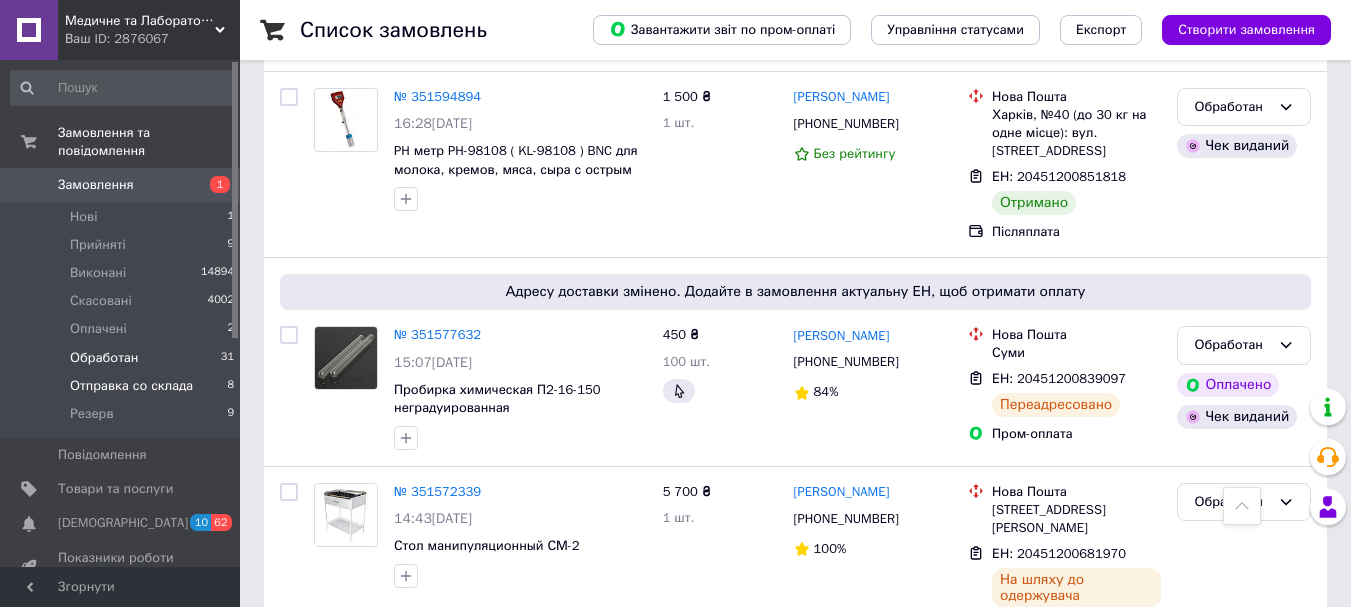 scroll, scrollTop: 3000, scrollLeft: 0, axis: vertical 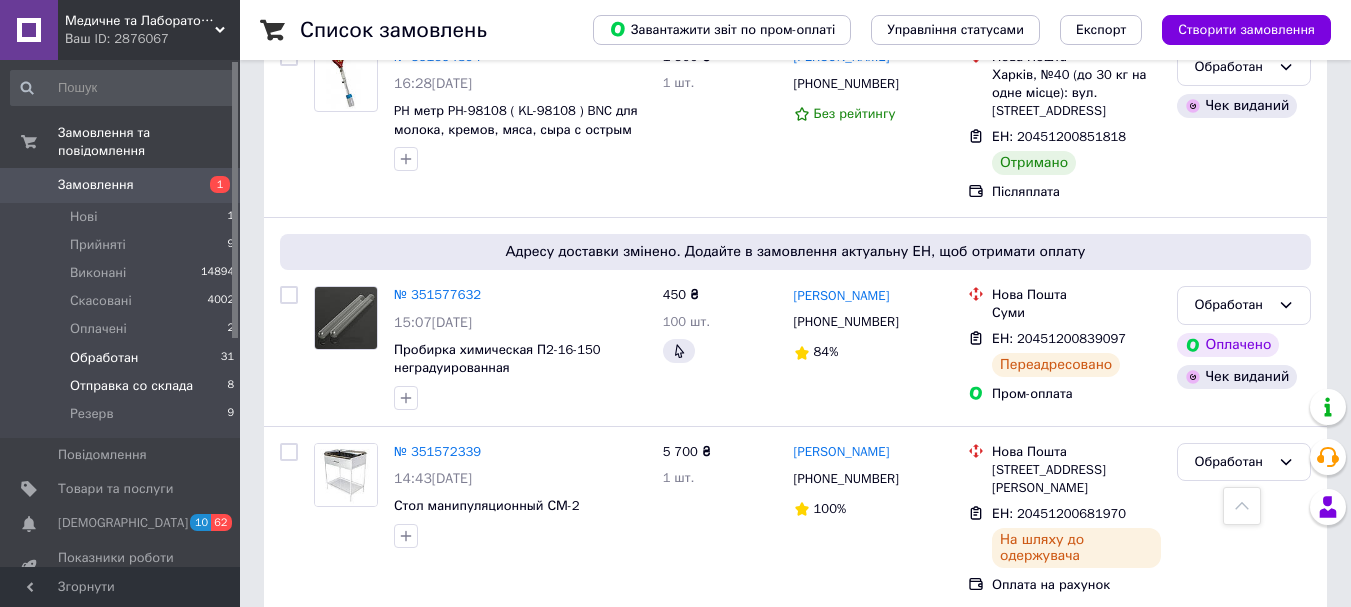 click on "Отправка со склада" at bounding box center (131, 386) 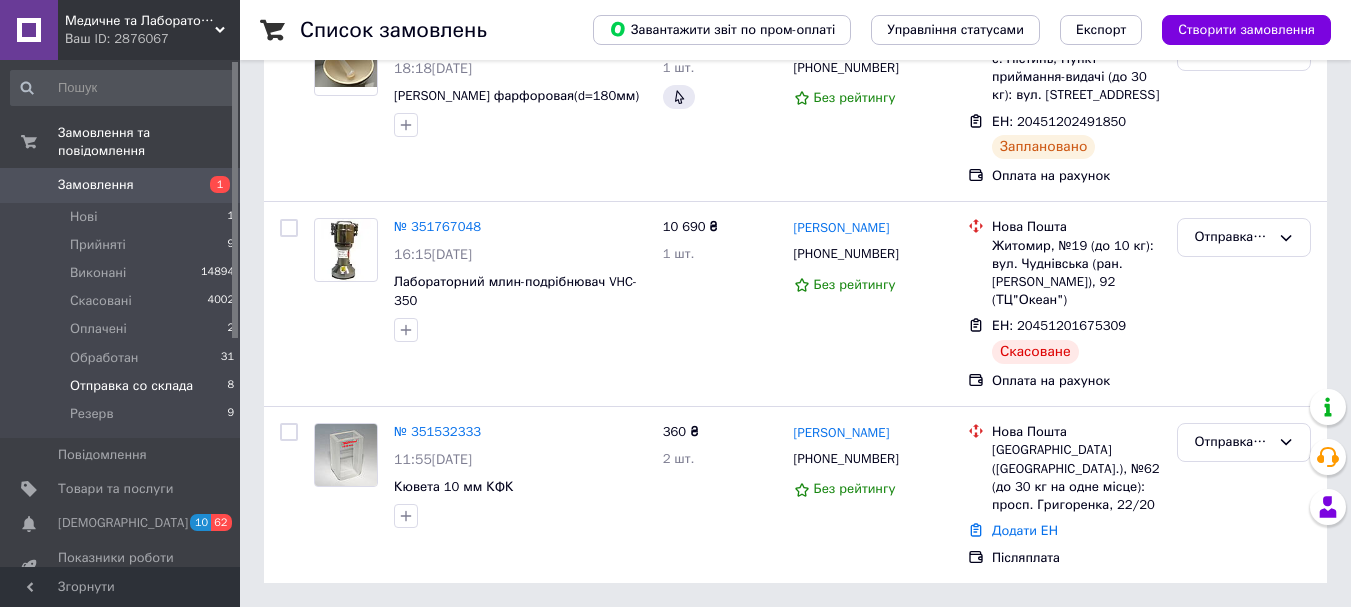 scroll, scrollTop: 0, scrollLeft: 0, axis: both 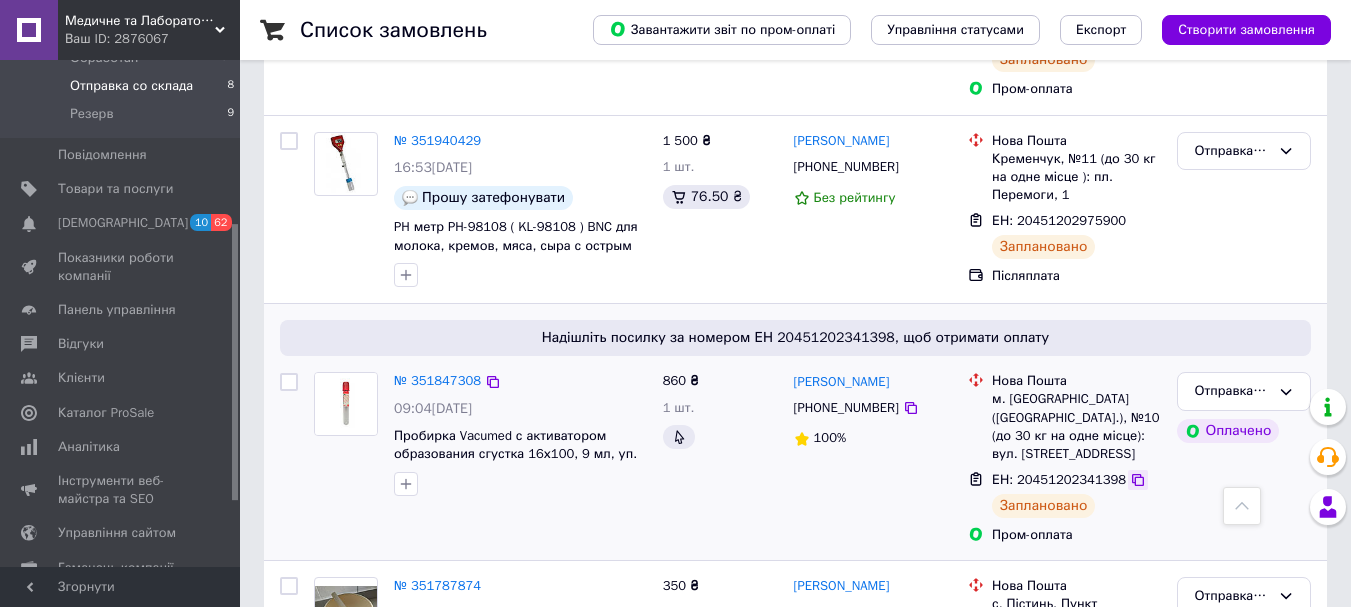 click 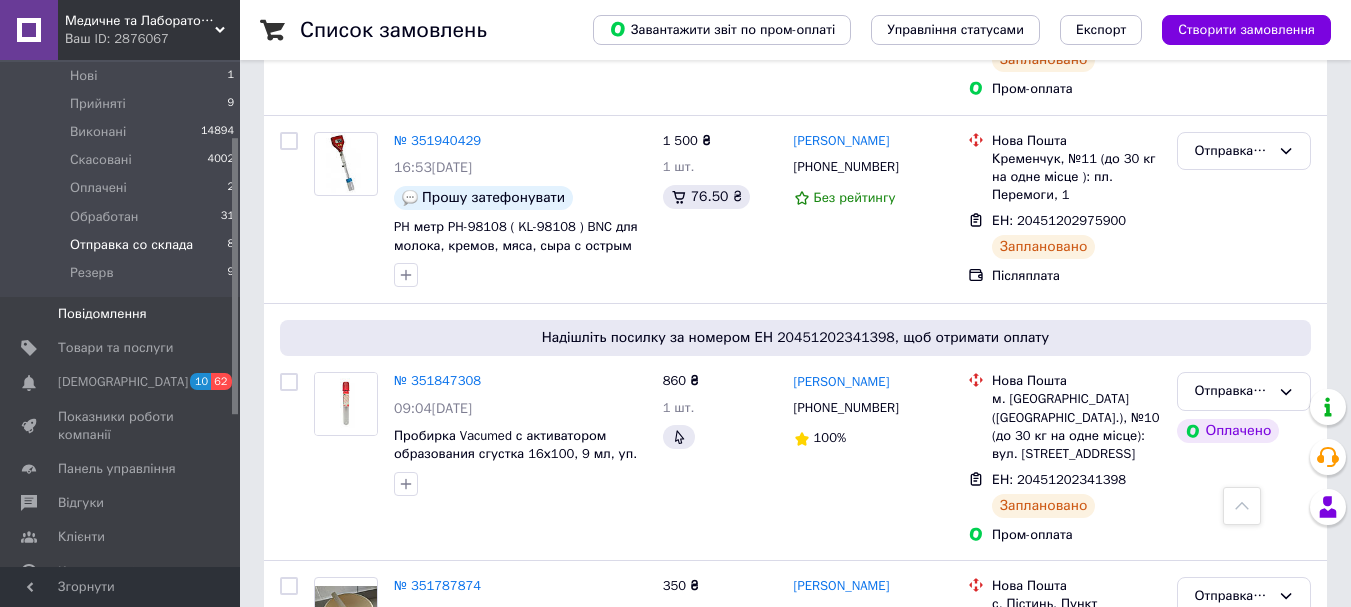 scroll, scrollTop: 0, scrollLeft: 0, axis: both 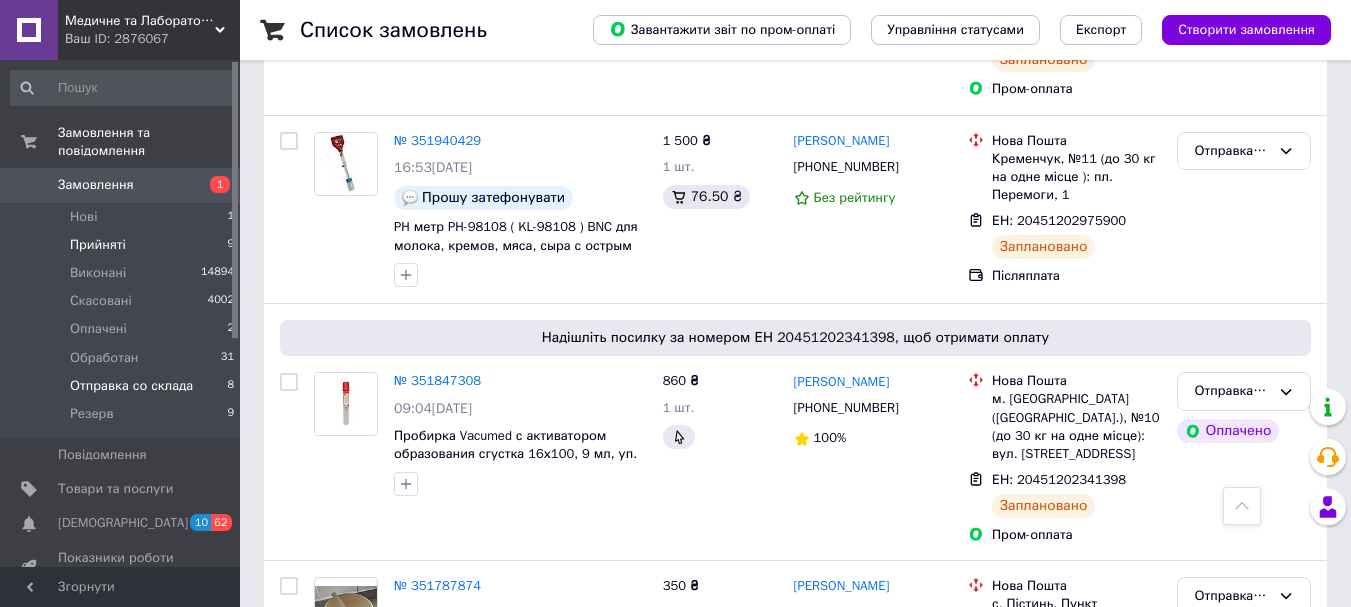 click on "Прийняті" at bounding box center (98, 245) 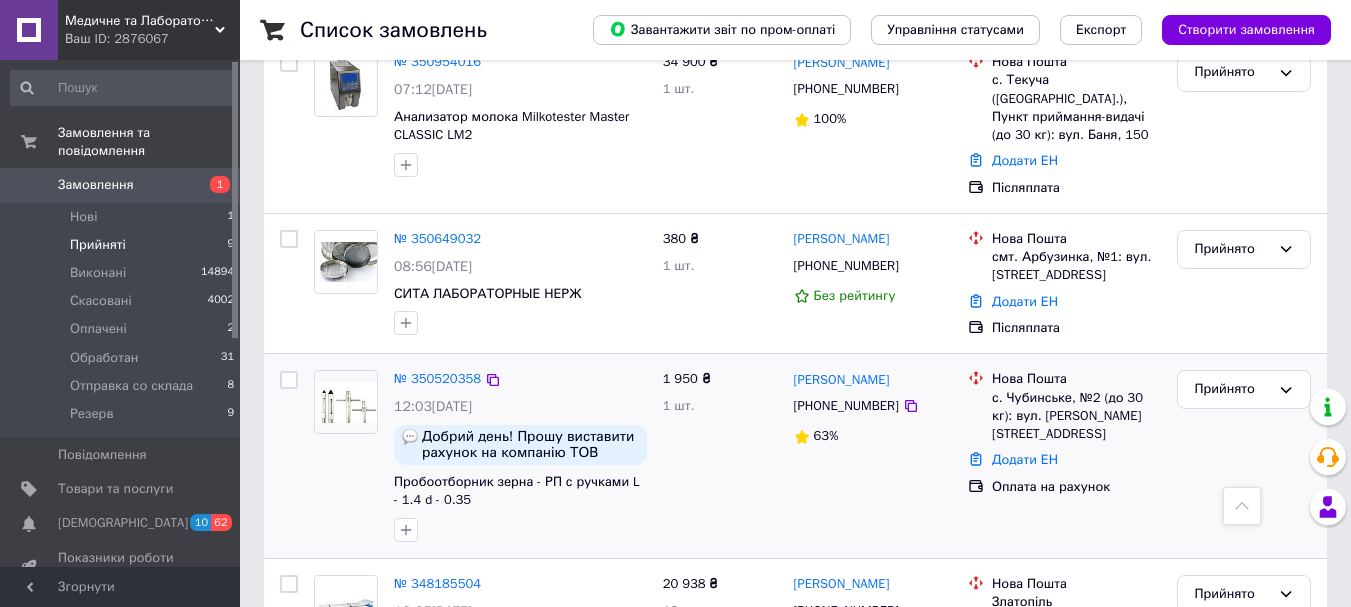 scroll, scrollTop: 1200, scrollLeft: 0, axis: vertical 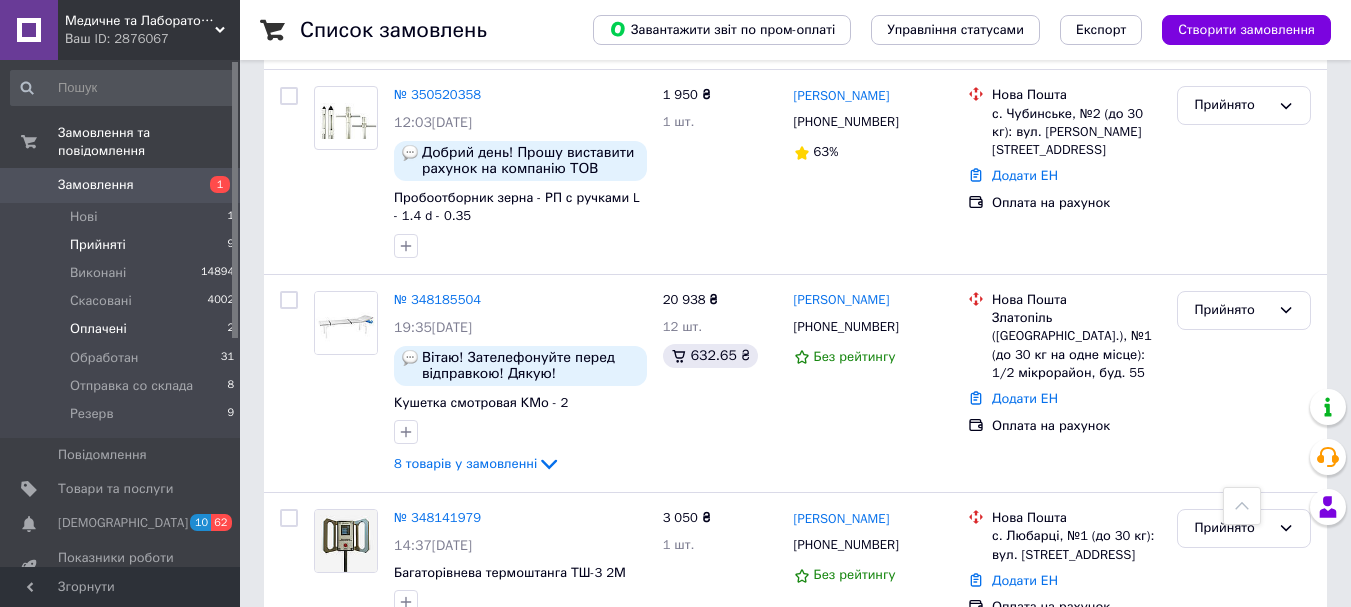 click on "Оплачені" at bounding box center (98, 329) 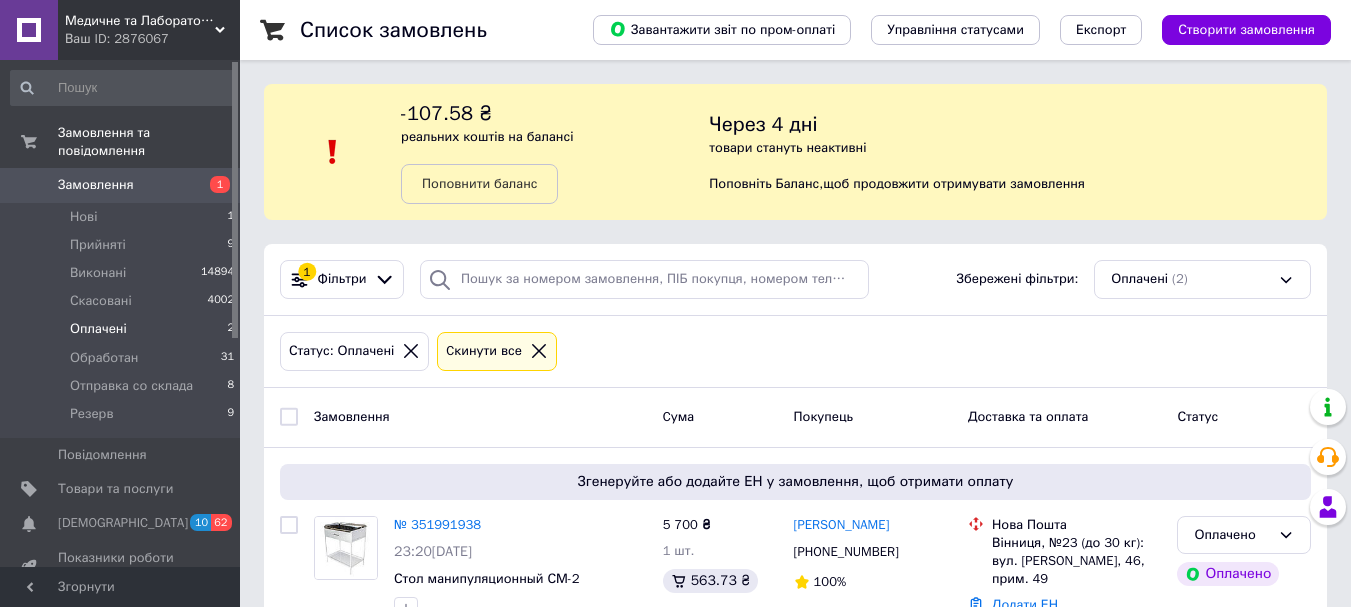 scroll, scrollTop: 200, scrollLeft: 0, axis: vertical 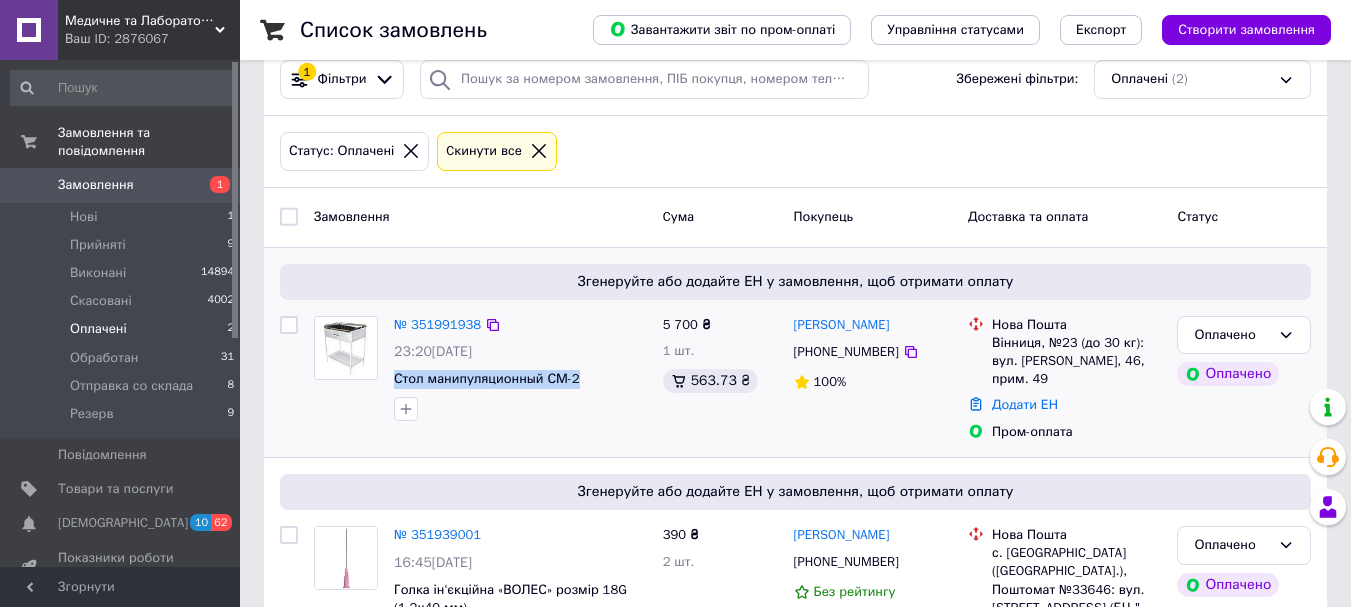 drag, startPoint x: 390, startPoint y: 381, endPoint x: 576, endPoint y: 379, distance: 186.01076 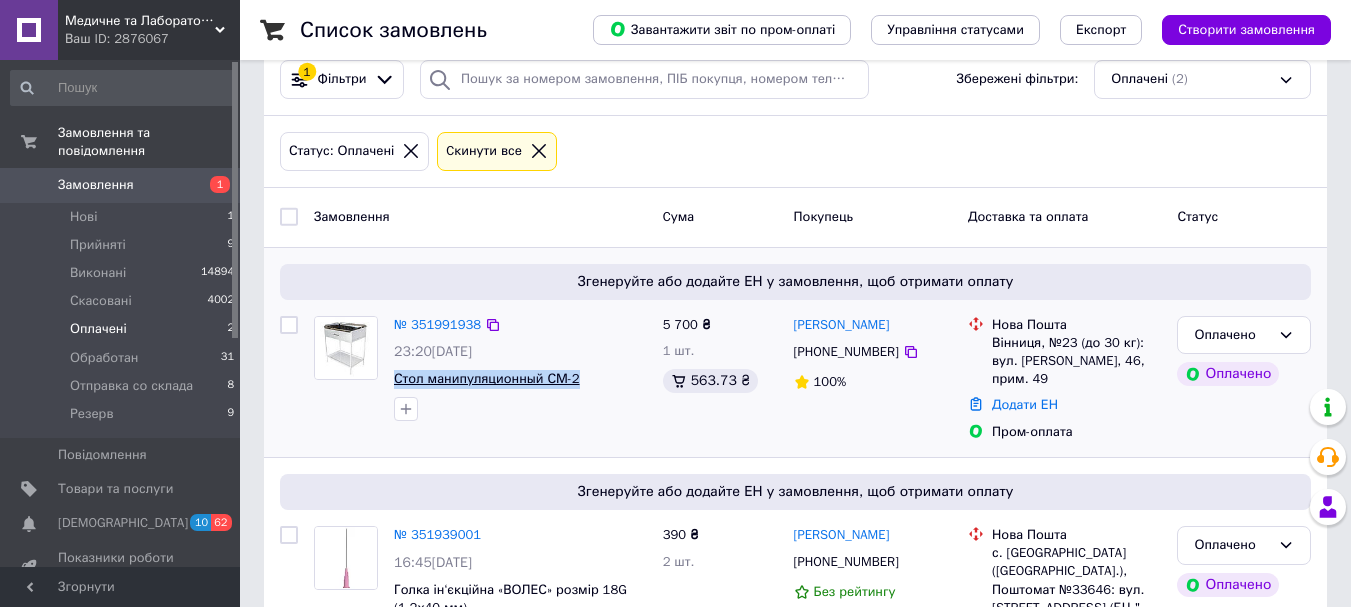 copy on "Стол манипуляционный СМ-2" 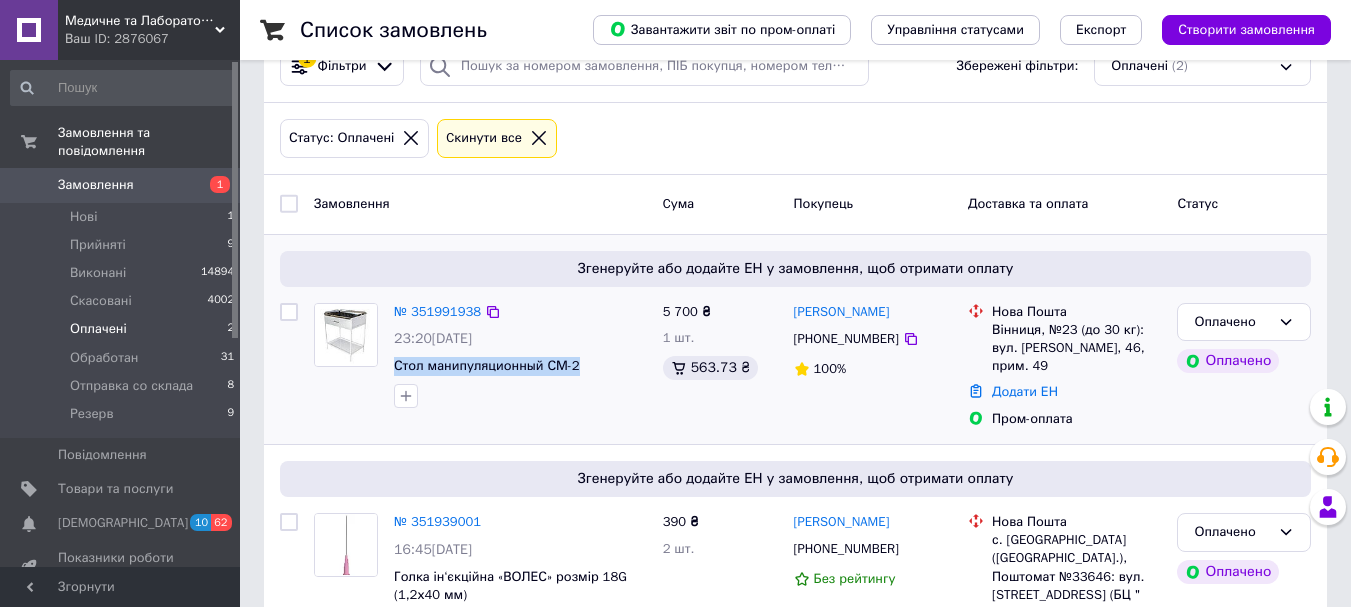 scroll, scrollTop: 321, scrollLeft: 0, axis: vertical 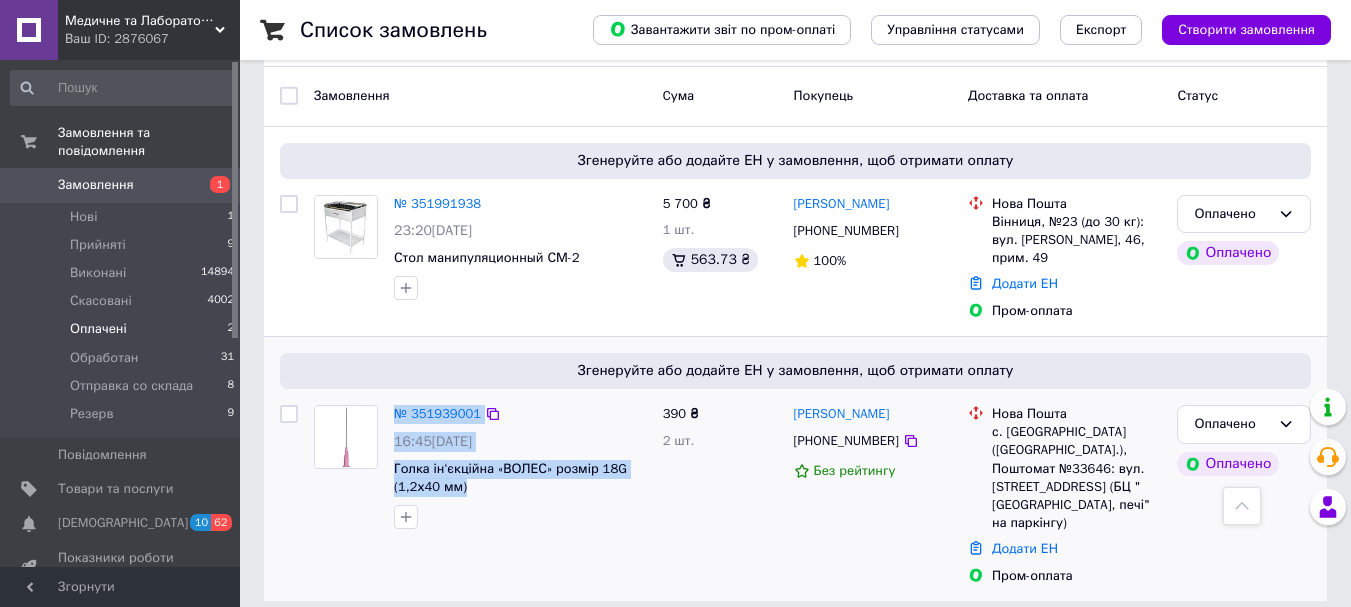 drag, startPoint x: 385, startPoint y: 463, endPoint x: 510, endPoint y: 480, distance: 126.1507 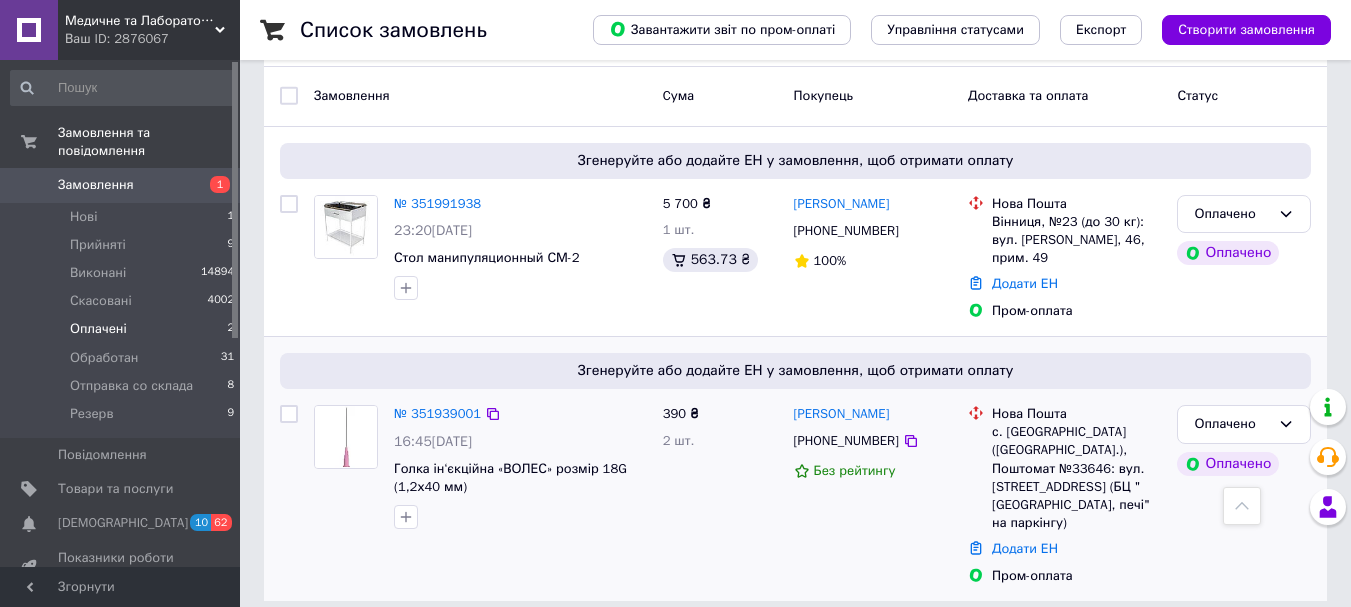 click on "№ 351939001 16:45, 09.07.2025 Голка ін‘єкційна «ВОЛЕС» розмір 18G (1,2х40 мм)" at bounding box center (520, 467) 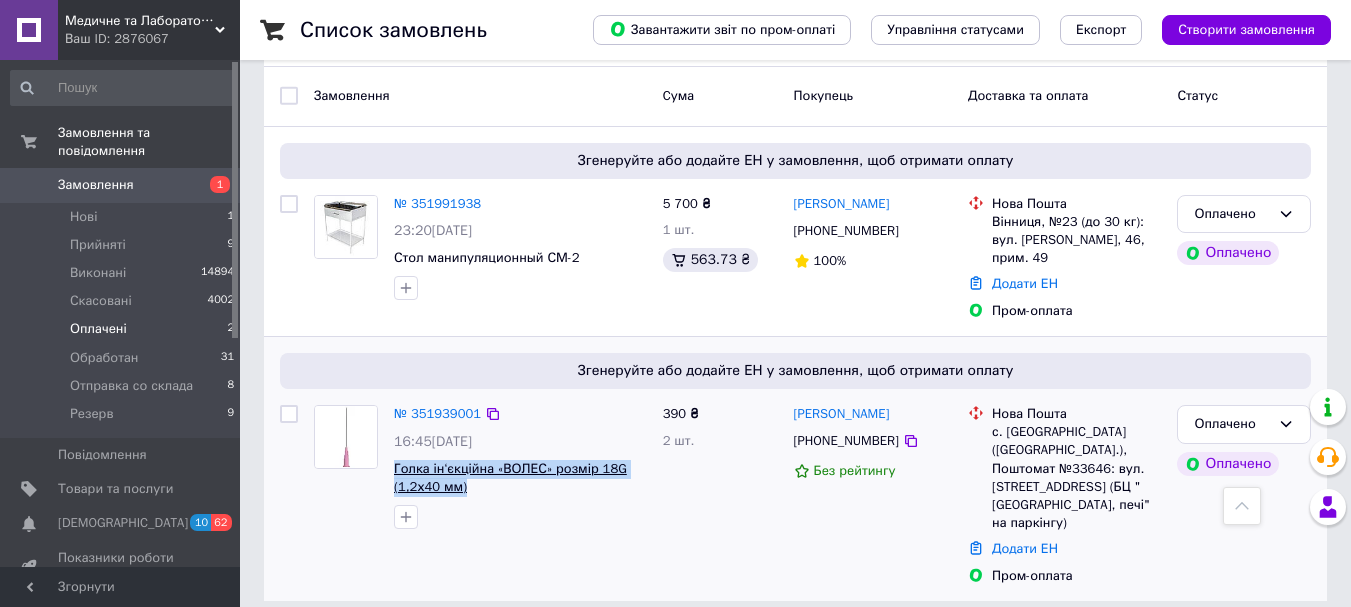 drag, startPoint x: 389, startPoint y: 471, endPoint x: 459, endPoint y: 489, distance: 72.277245 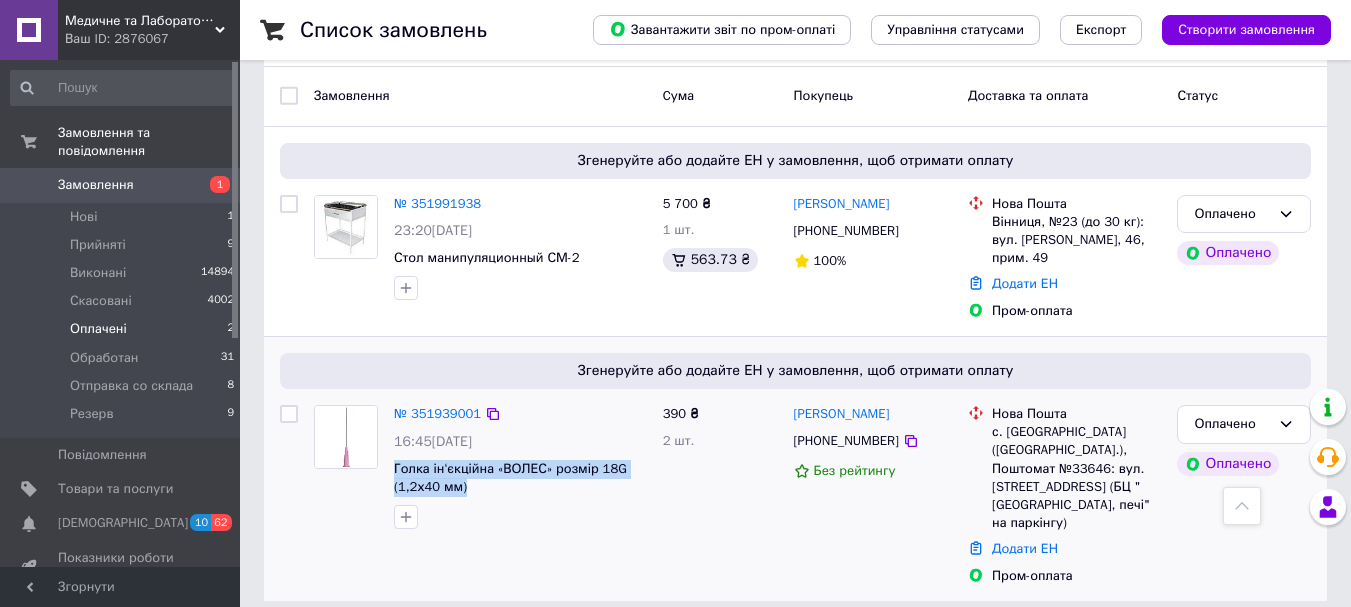copy on "Голка ін‘єкційна «ВОЛЕС» розмір 18G (1,2х40 мм)" 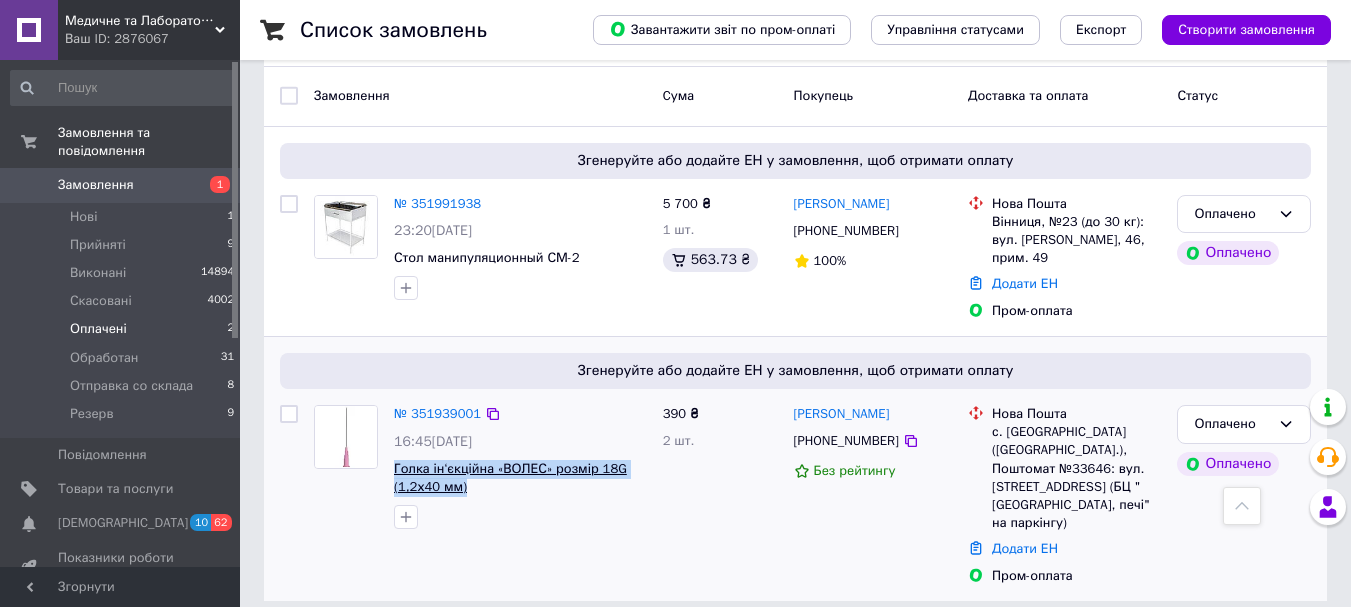 copy on "Голка ін‘єкційна «ВОЛЕС» розмір 18G (1,2х40 мм)" 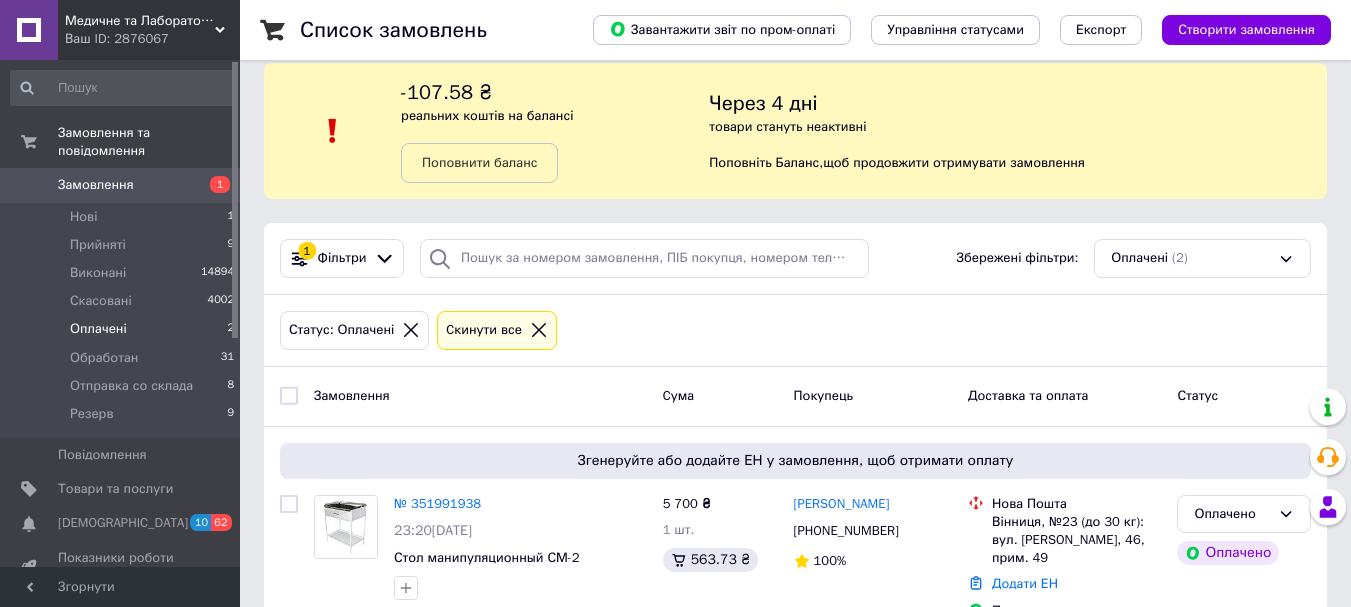 scroll, scrollTop: 0, scrollLeft: 0, axis: both 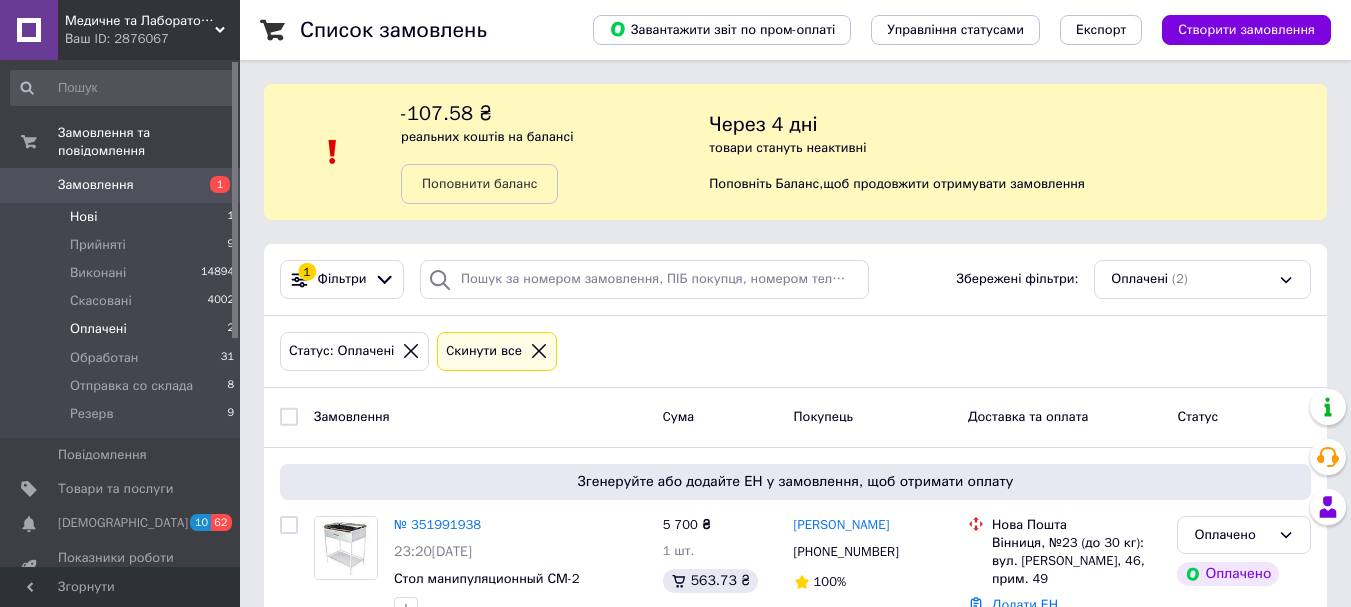 click on "Нові" at bounding box center (83, 217) 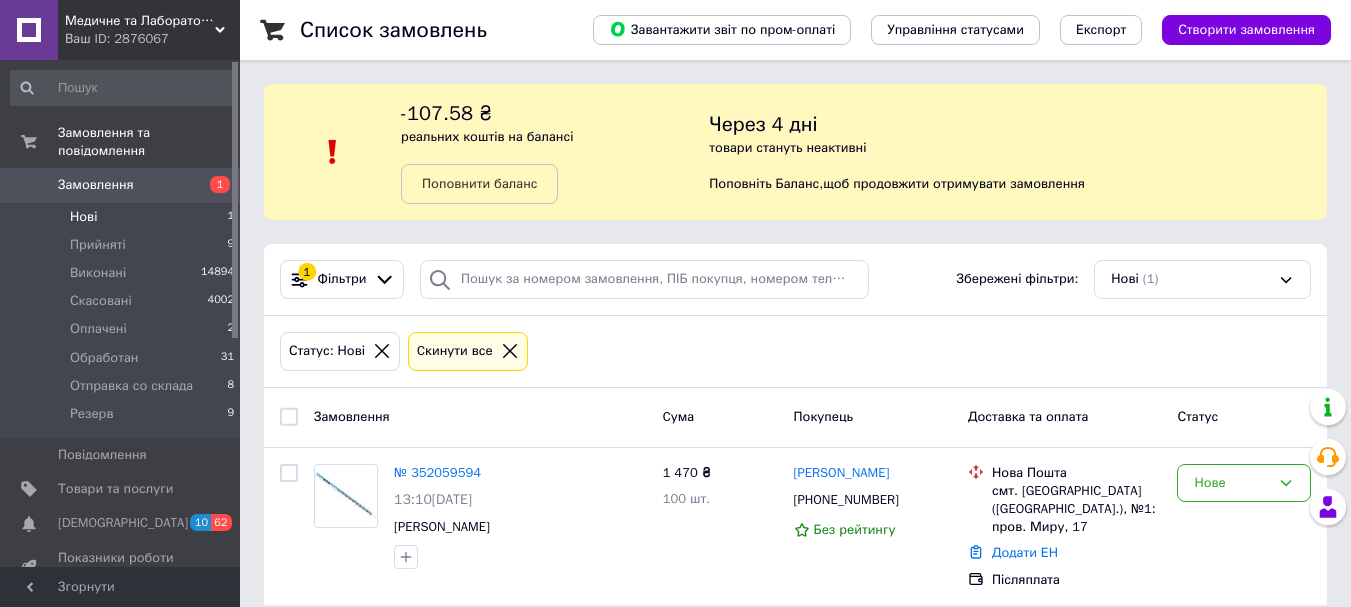 scroll, scrollTop: 4, scrollLeft: 0, axis: vertical 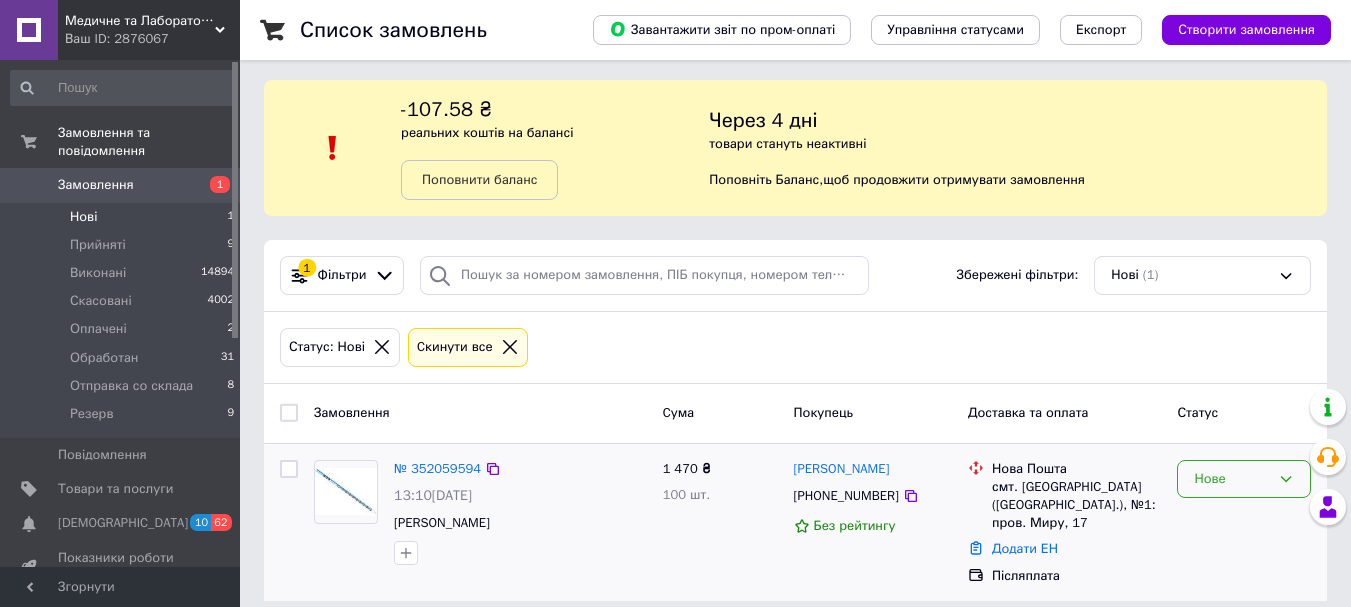 click 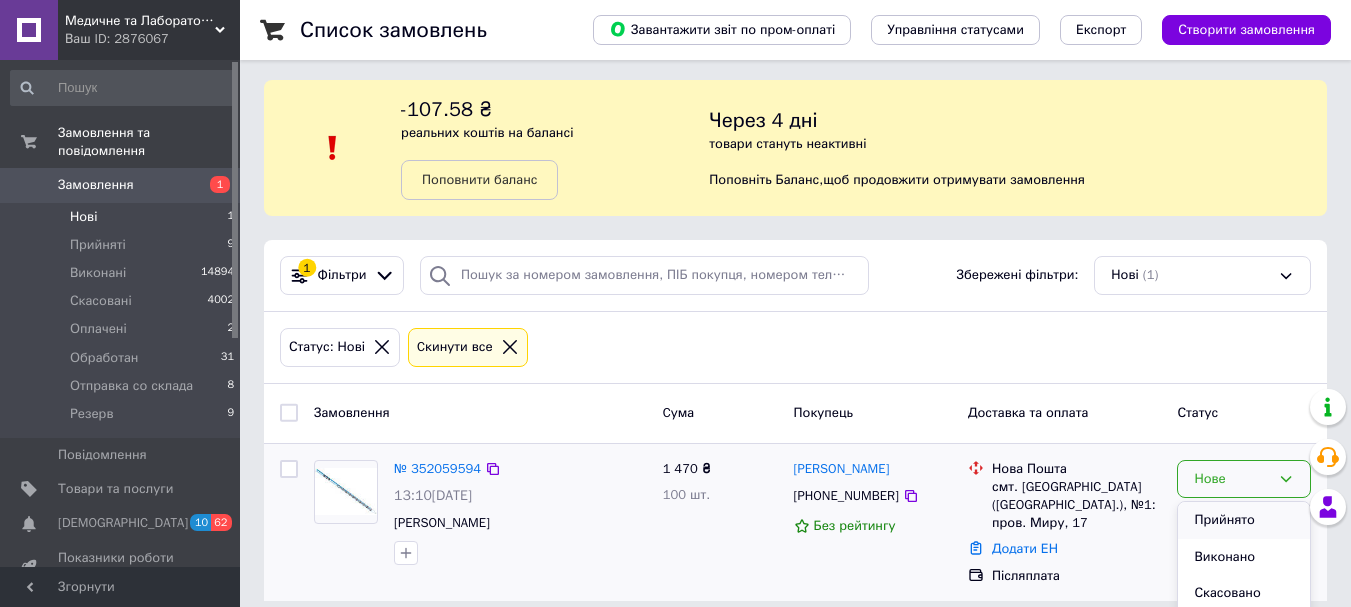 click on "Прийнято" at bounding box center (1244, 520) 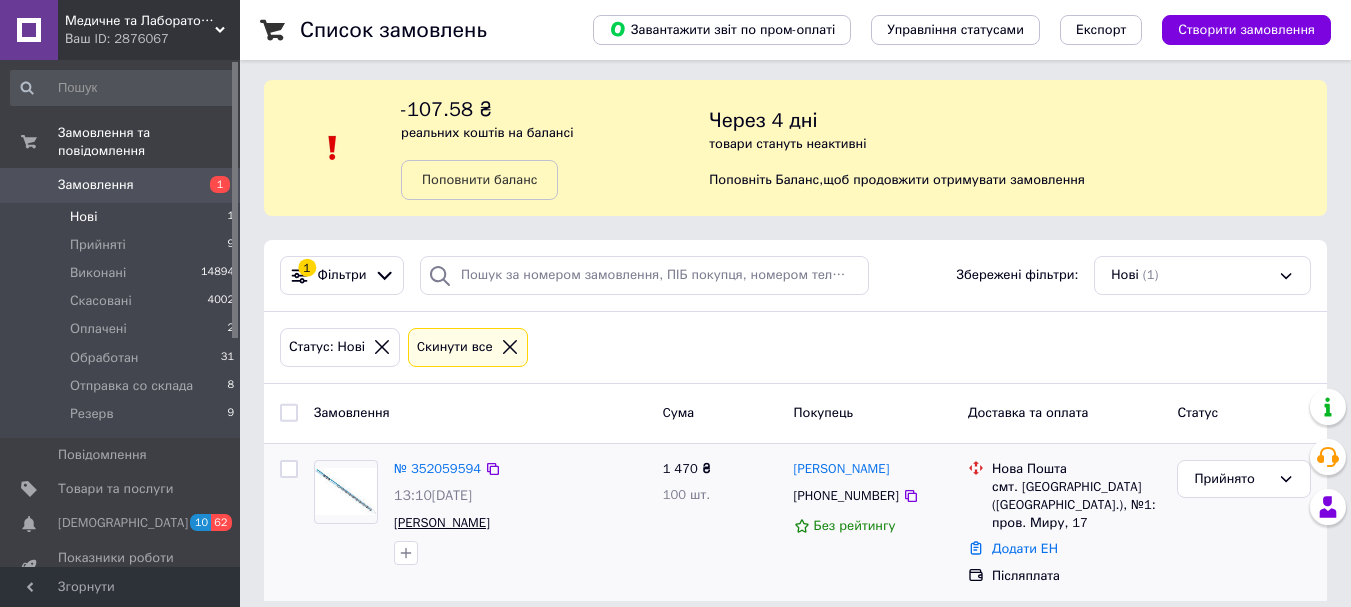 click on "[PERSON_NAME]" at bounding box center [442, 522] 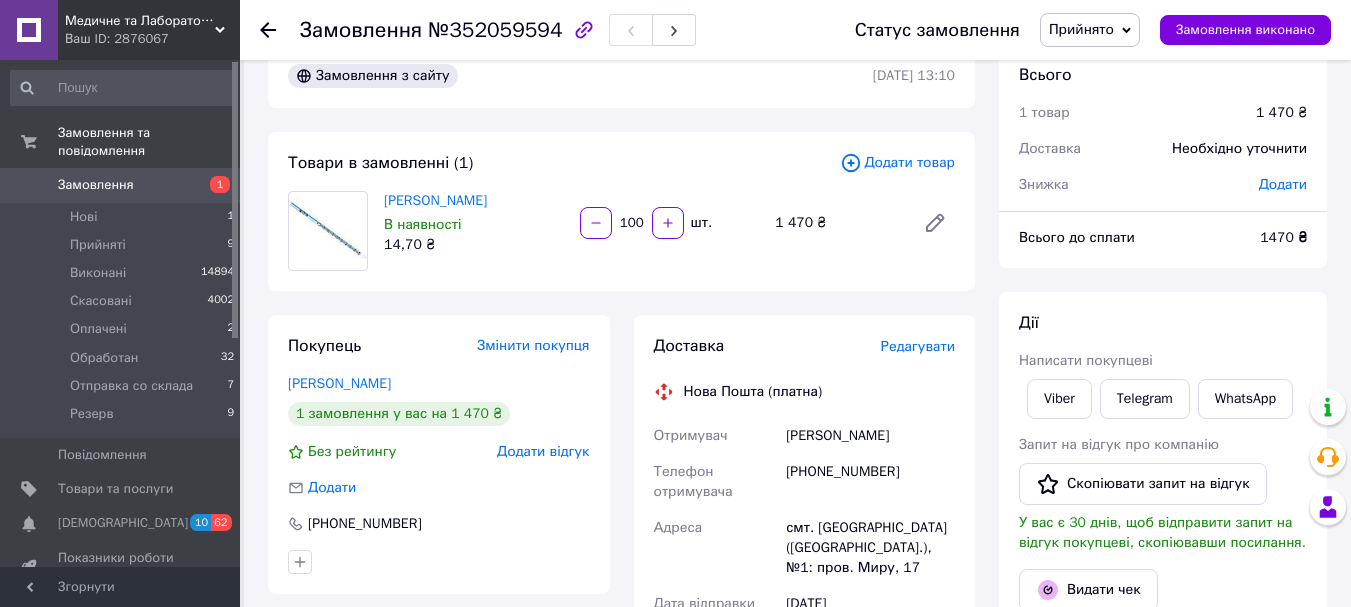 scroll, scrollTop: 0, scrollLeft: 0, axis: both 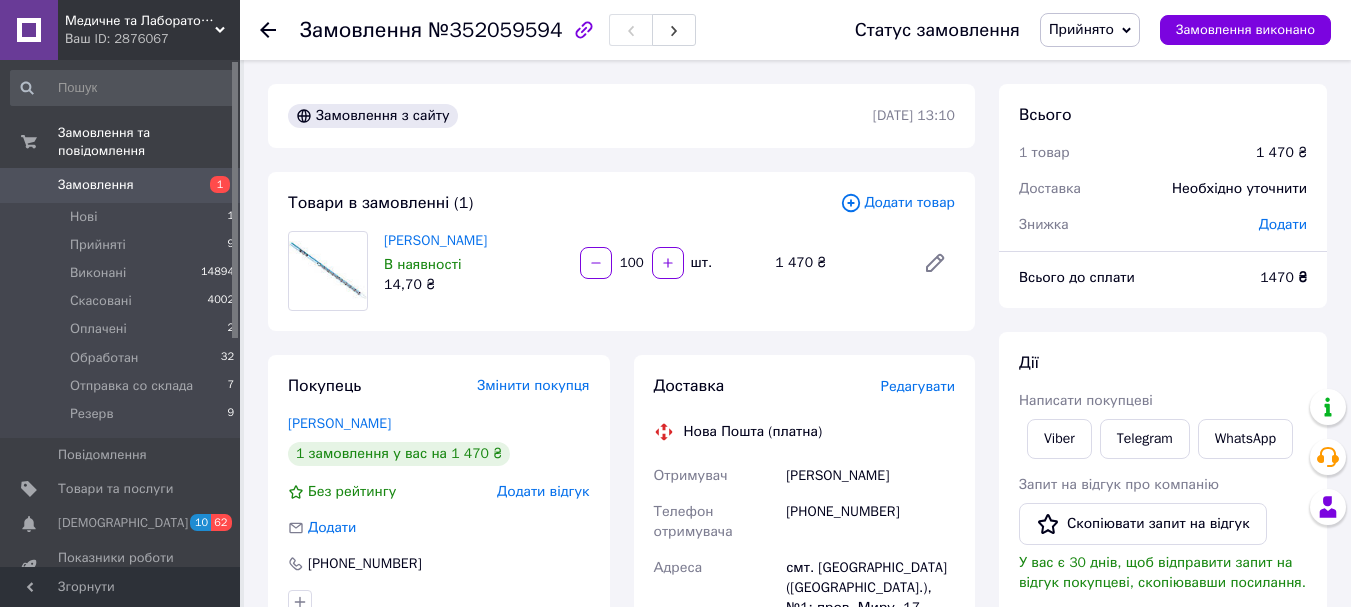 drag, startPoint x: 377, startPoint y: 235, endPoint x: 517, endPoint y: 235, distance: 140 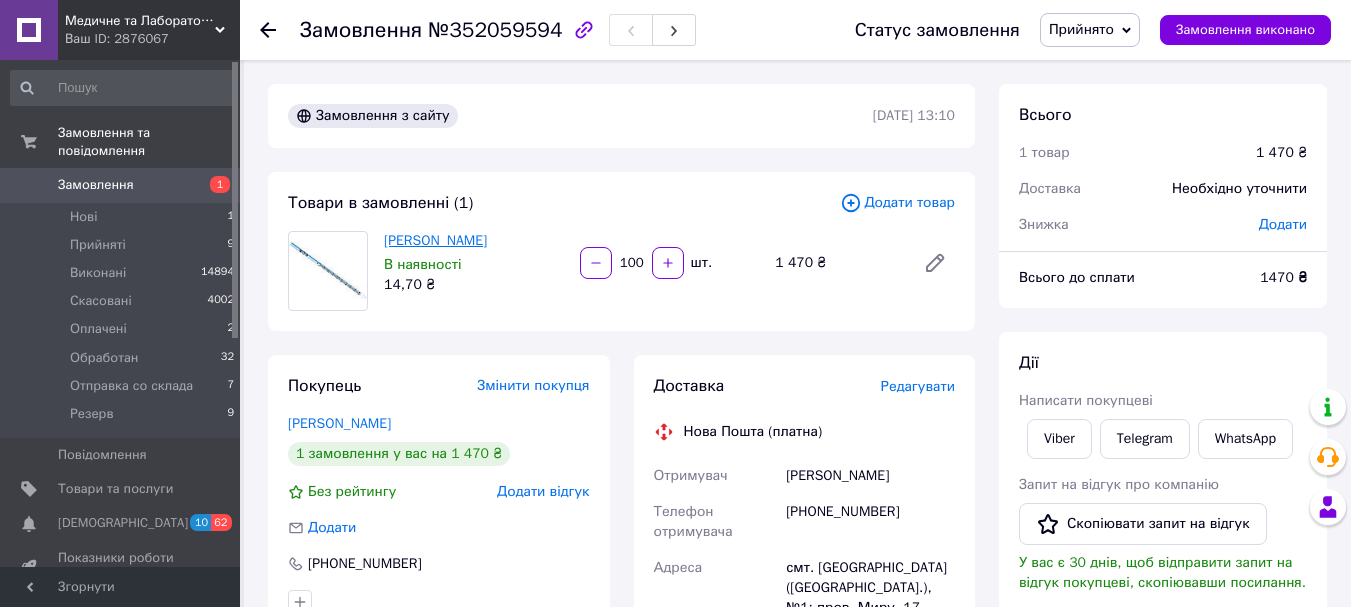copy on "[PERSON_NAME]" 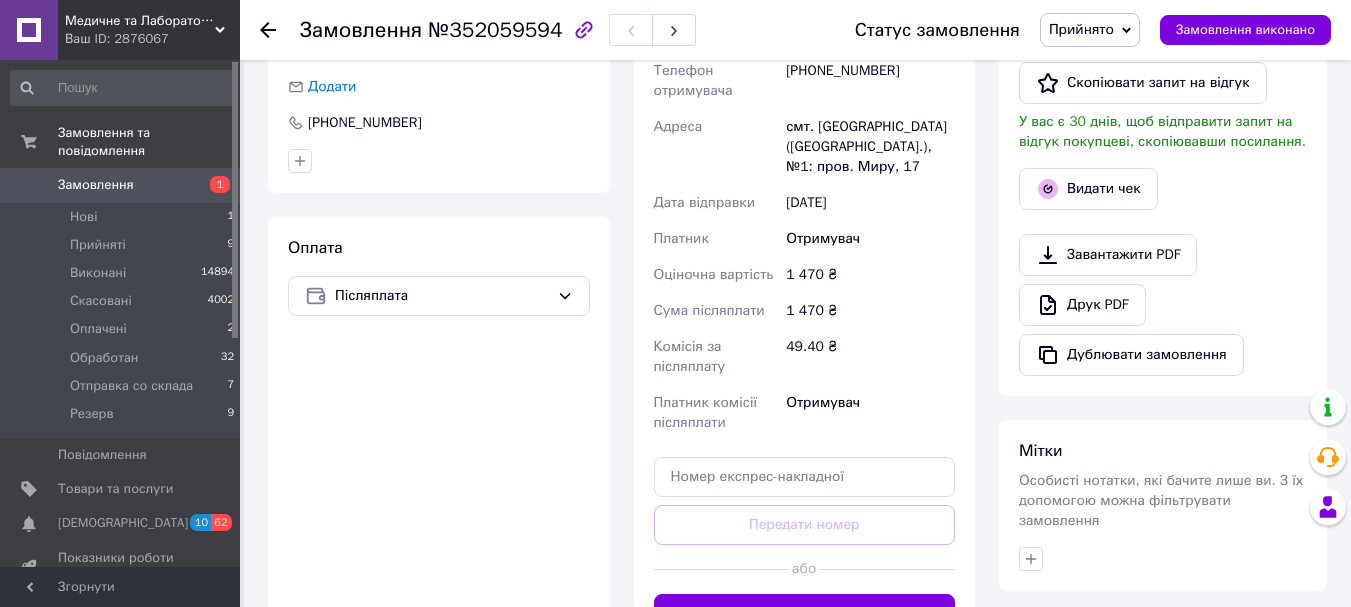 scroll, scrollTop: 0, scrollLeft: 0, axis: both 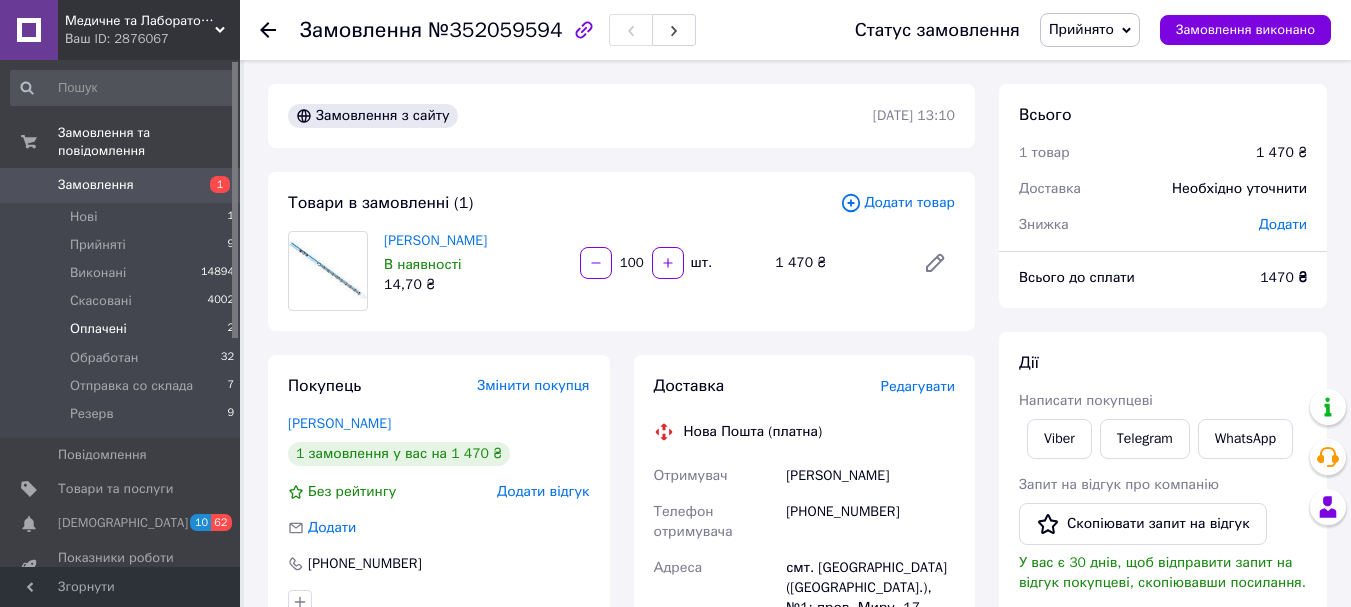click on "Оплачені" at bounding box center (98, 329) 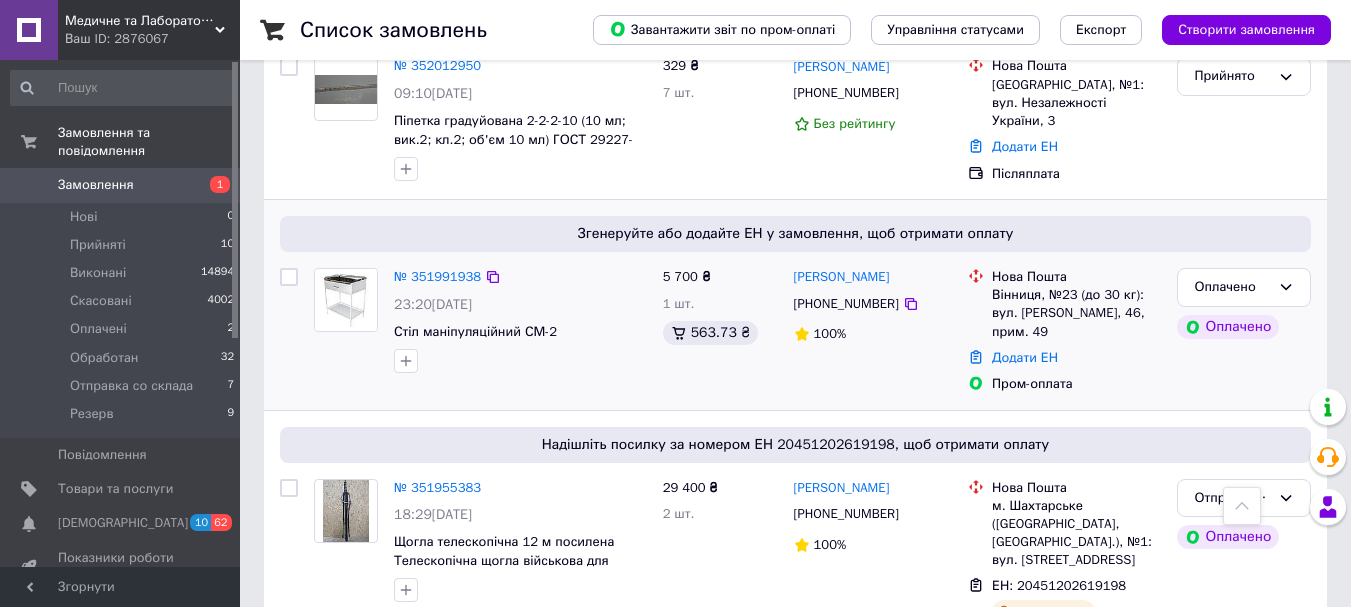 scroll, scrollTop: 500, scrollLeft: 0, axis: vertical 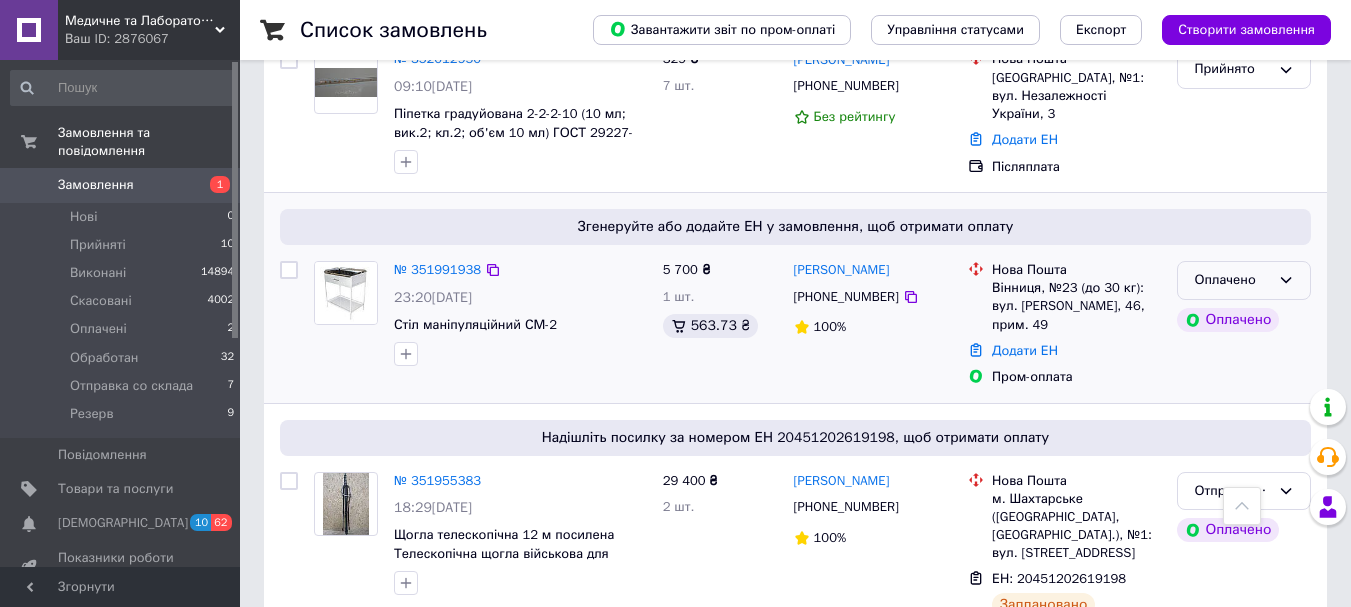 click 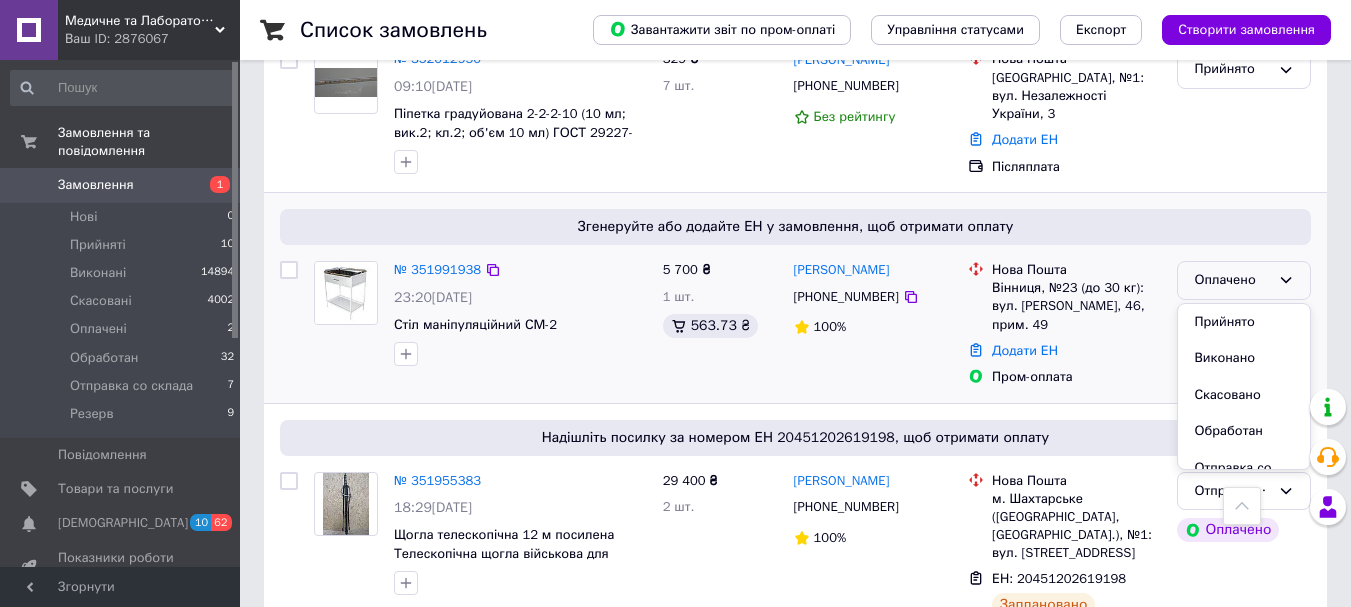scroll, scrollTop: 600, scrollLeft: 0, axis: vertical 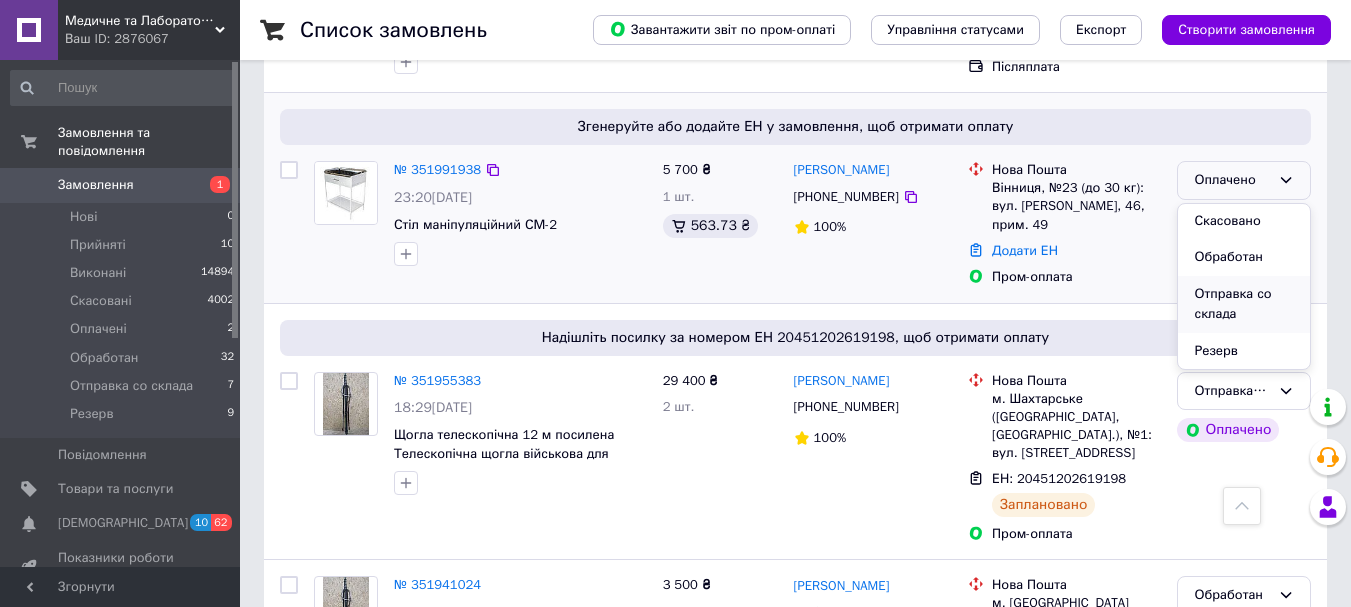 click on "Отправка со склада" at bounding box center [1244, 304] 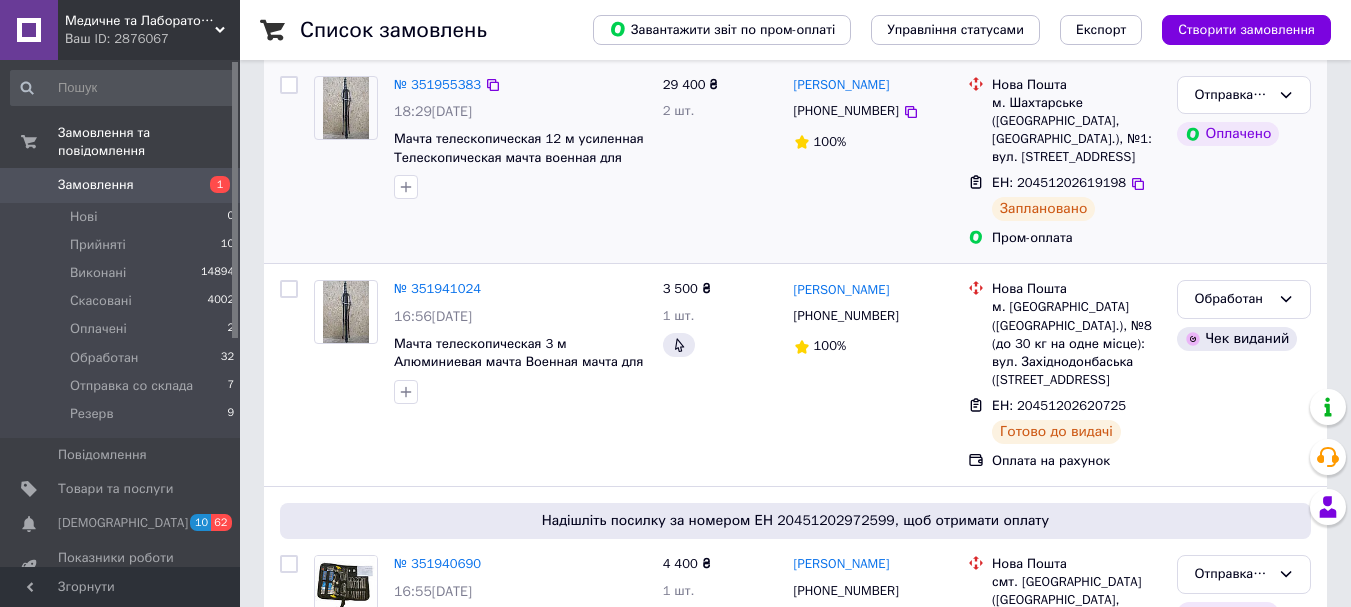 scroll, scrollTop: 900, scrollLeft: 0, axis: vertical 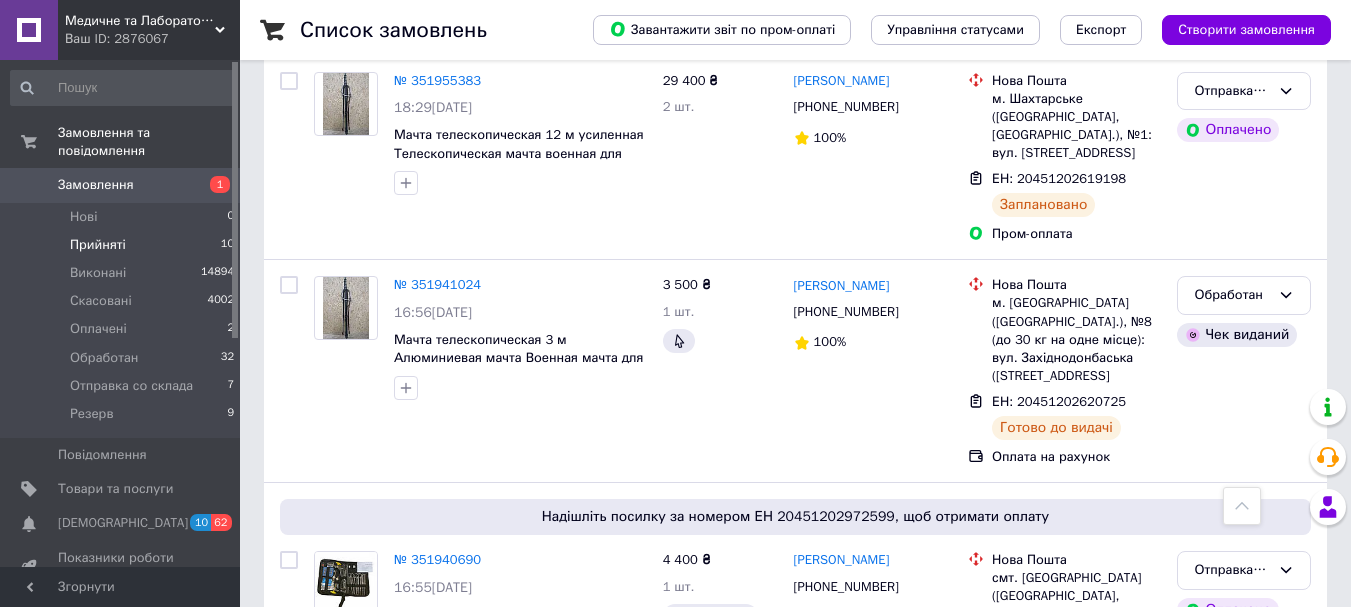 click on "Прийняті" at bounding box center [98, 245] 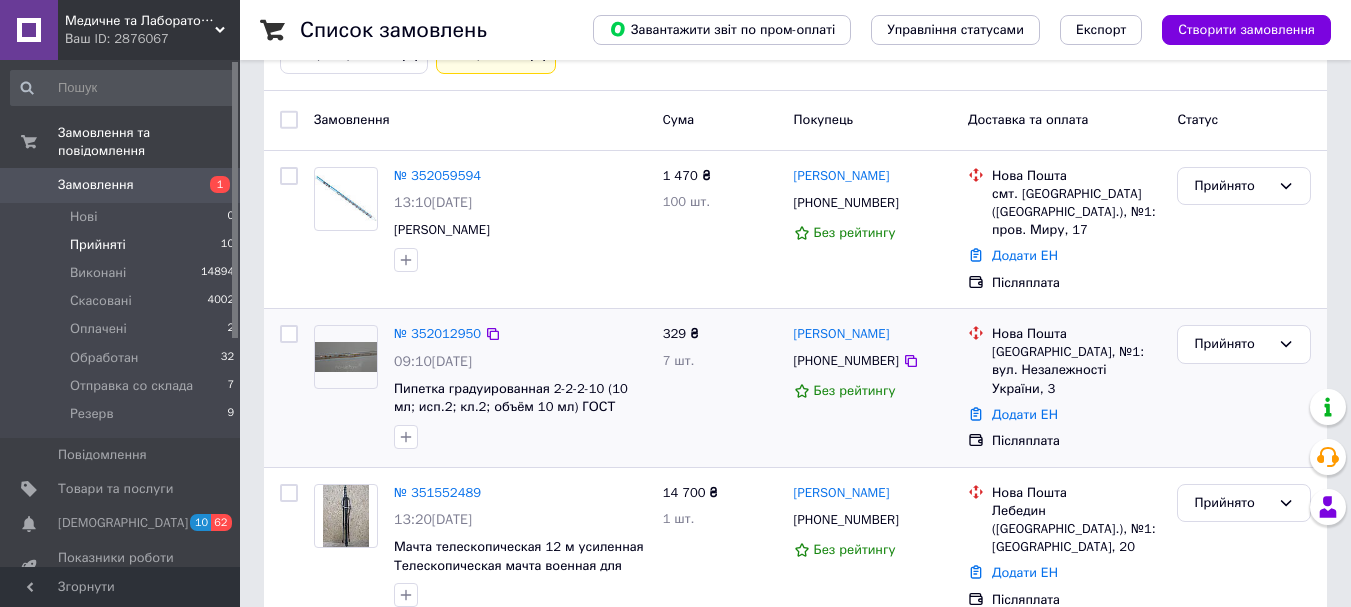 scroll, scrollTop: 300, scrollLeft: 0, axis: vertical 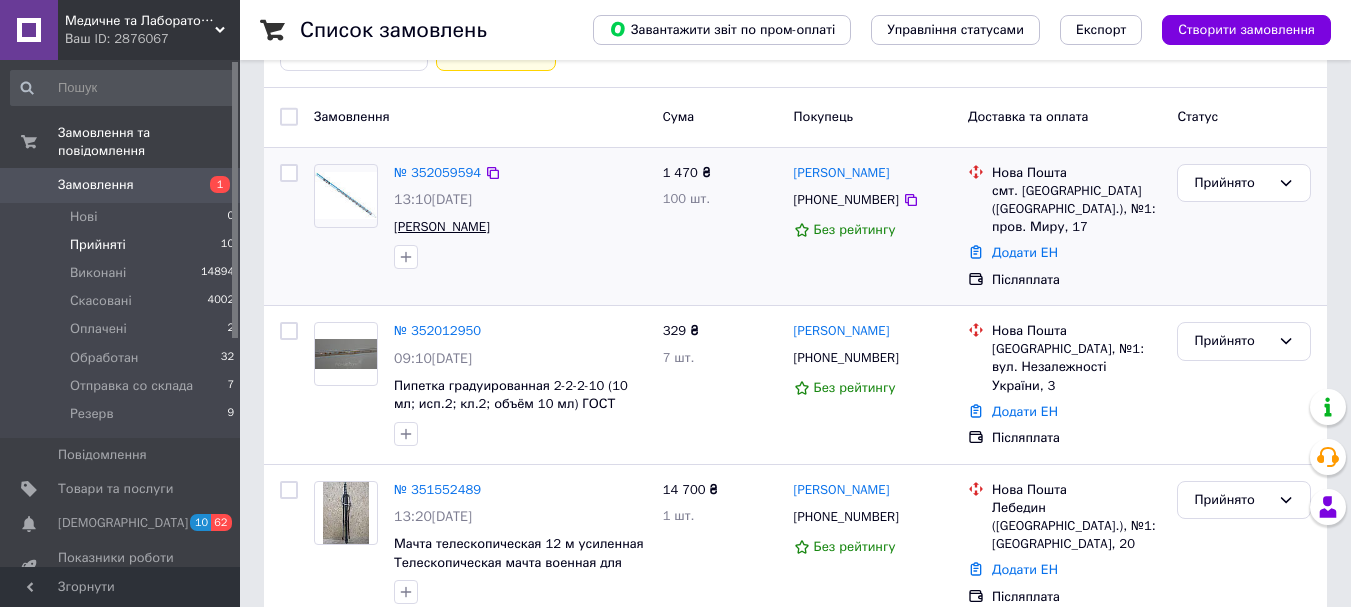 click on "[PERSON_NAME]" at bounding box center [442, 226] 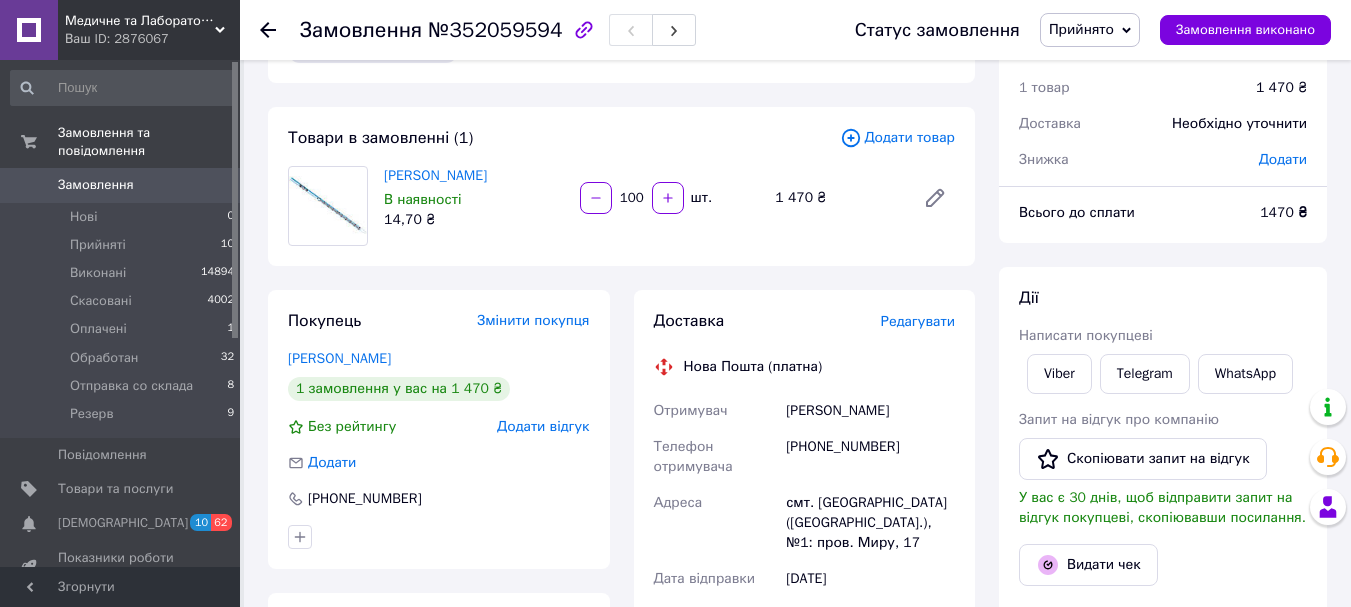 scroll, scrollTop: 100, scrollLeft: 0, axis: vertical 